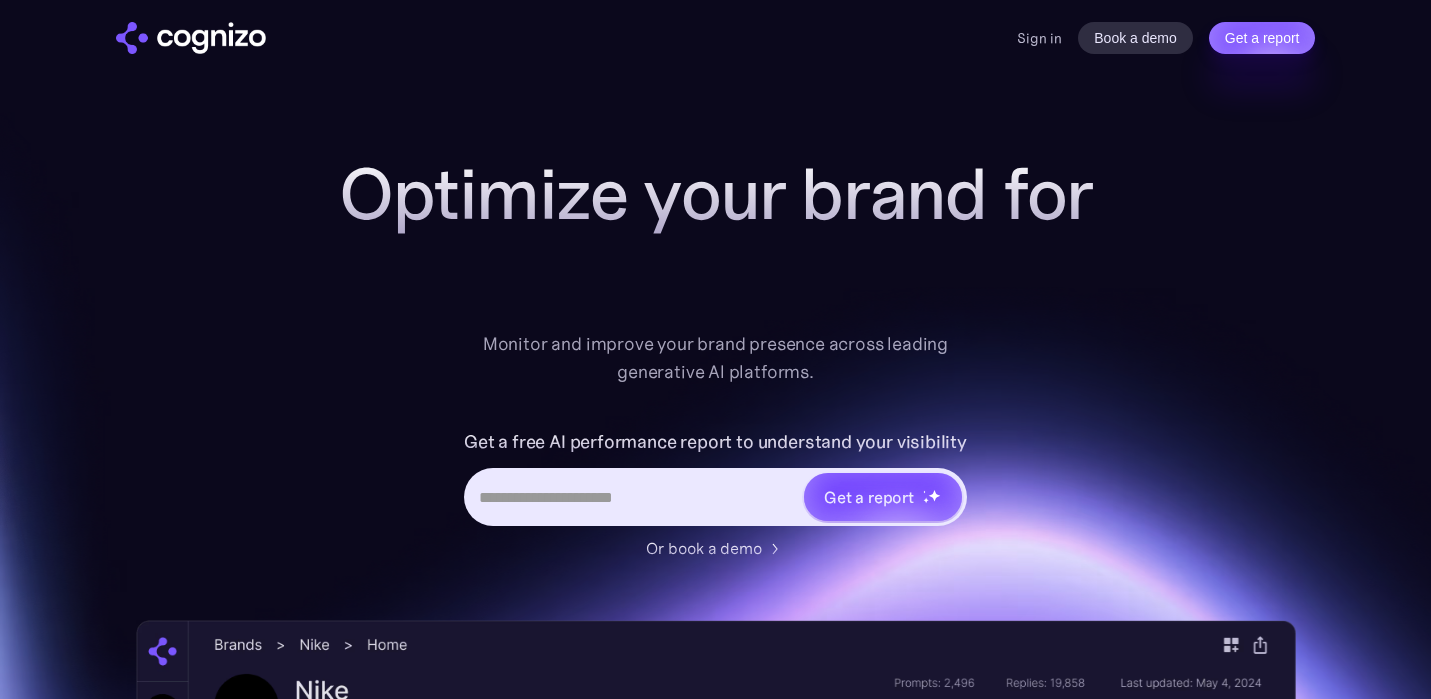 scroll, scrollTop: 0, scrollLeft: 0, axis: both 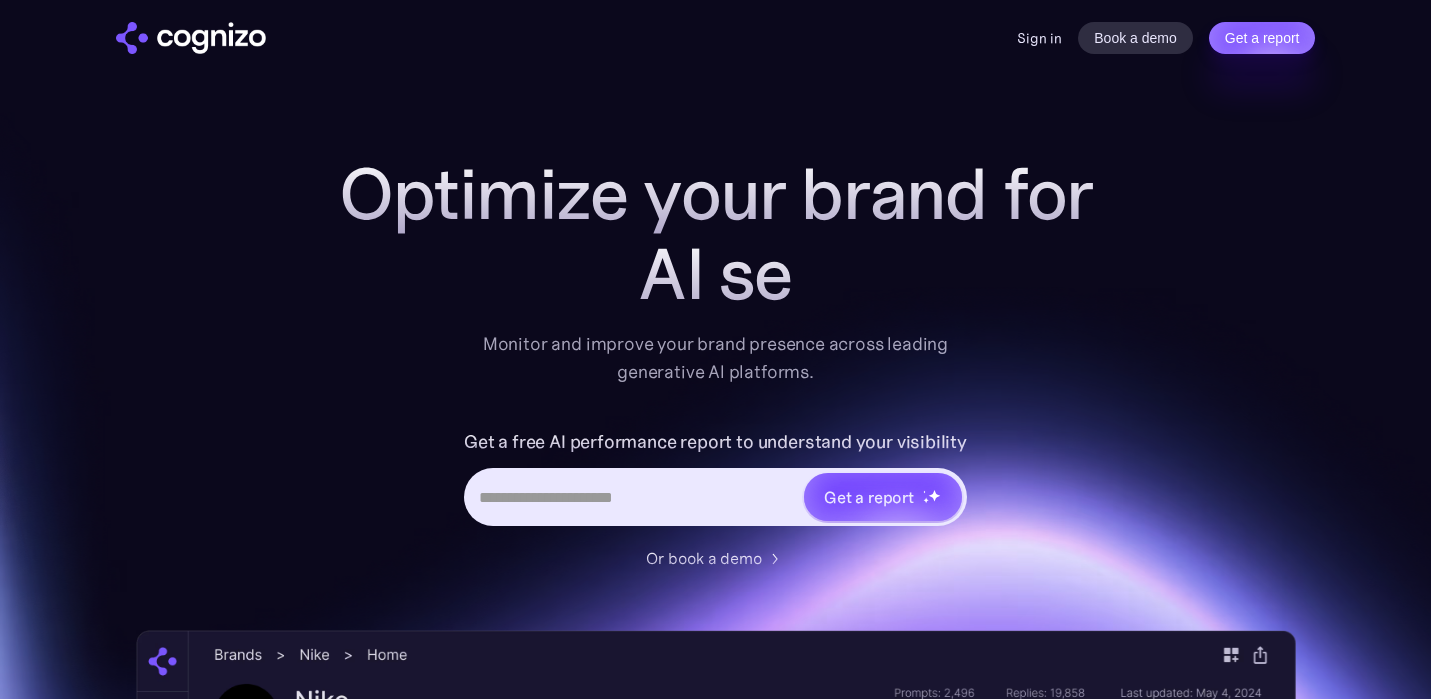 click on "Sign in" at bounding box center [1039, 38] 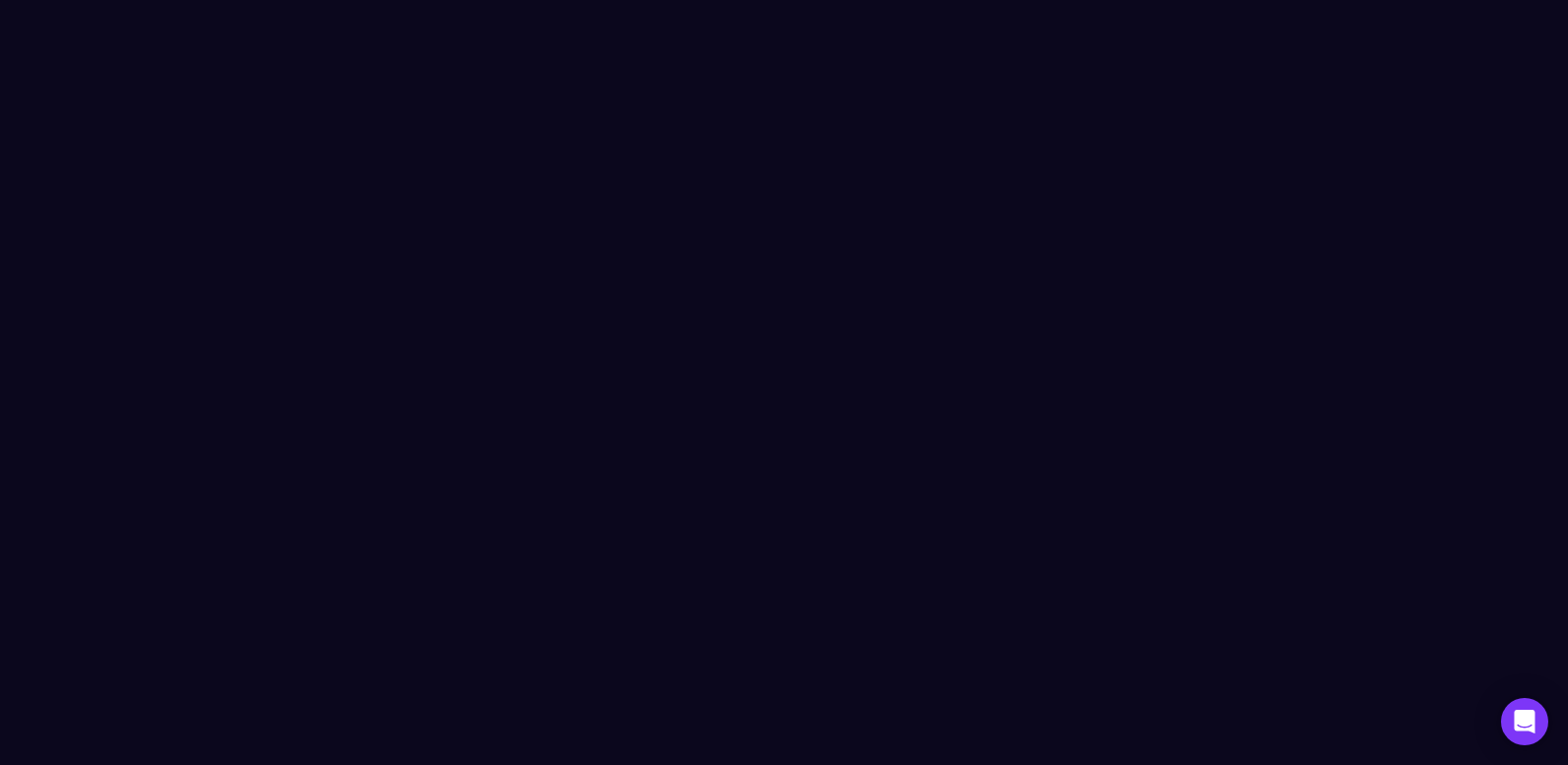 scroll, scrollTop: 0, scrollLeft: 0, axis: both 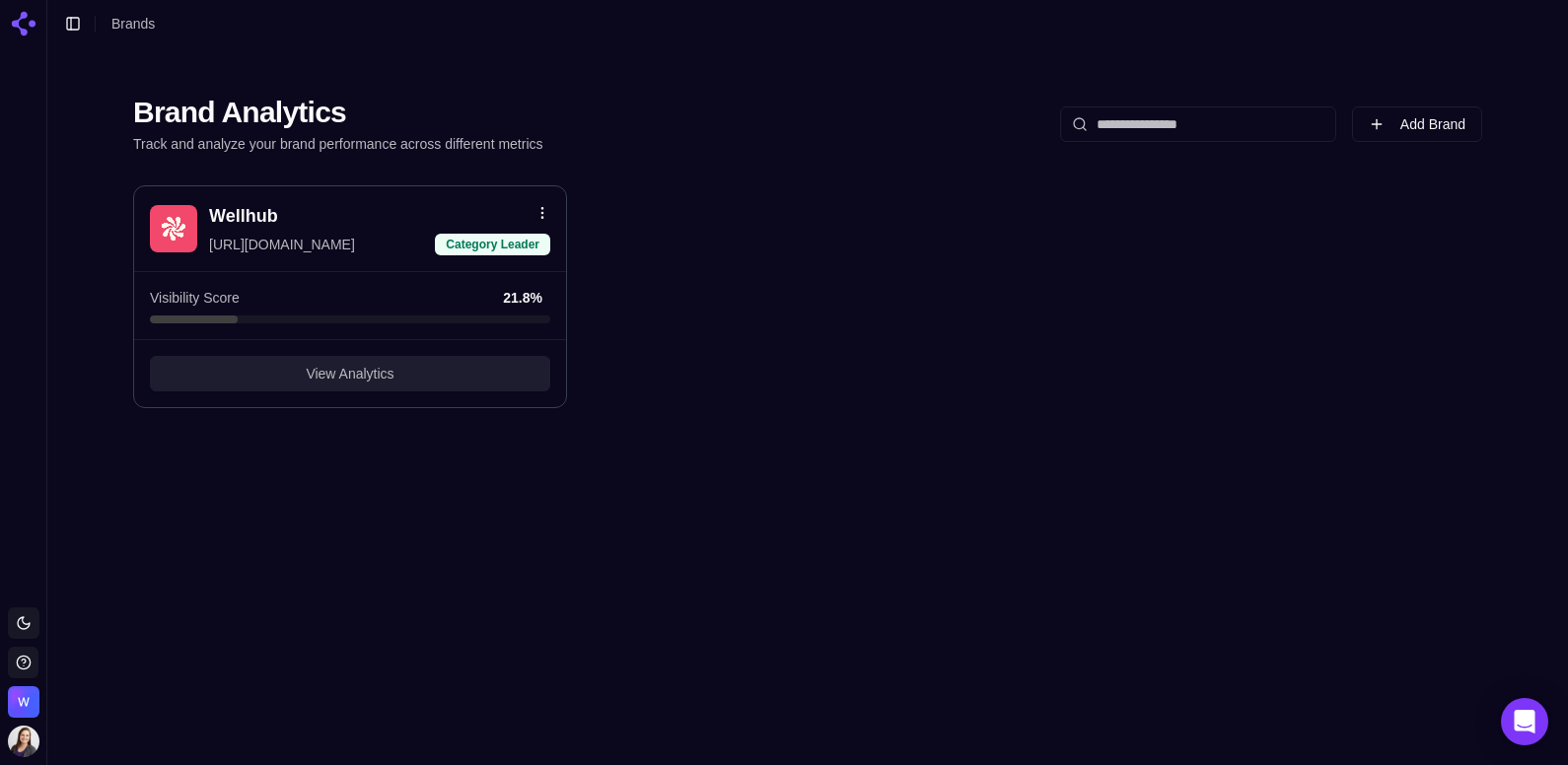 click on "View Analytics" at bounding box center [349, 374] 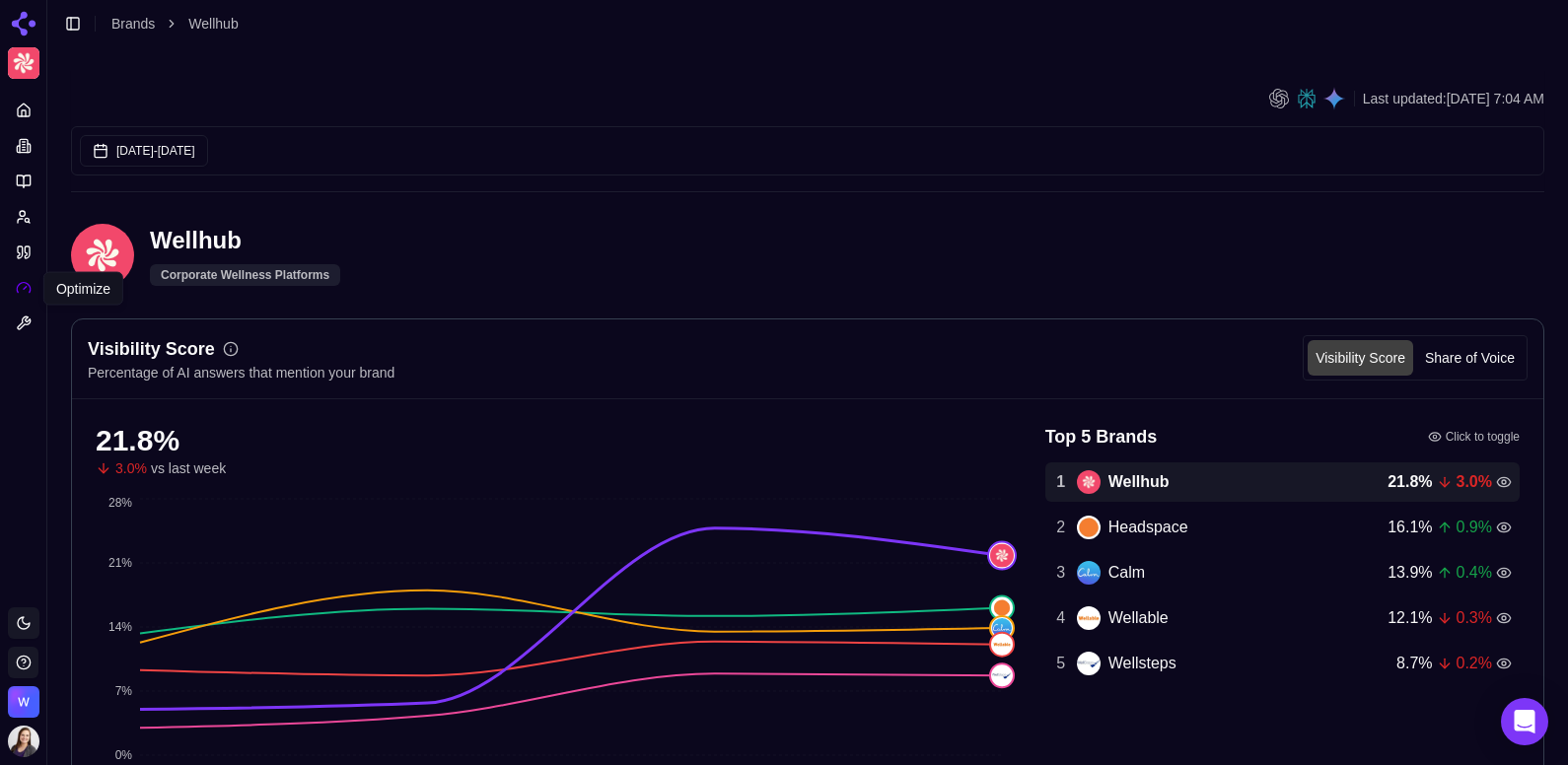click 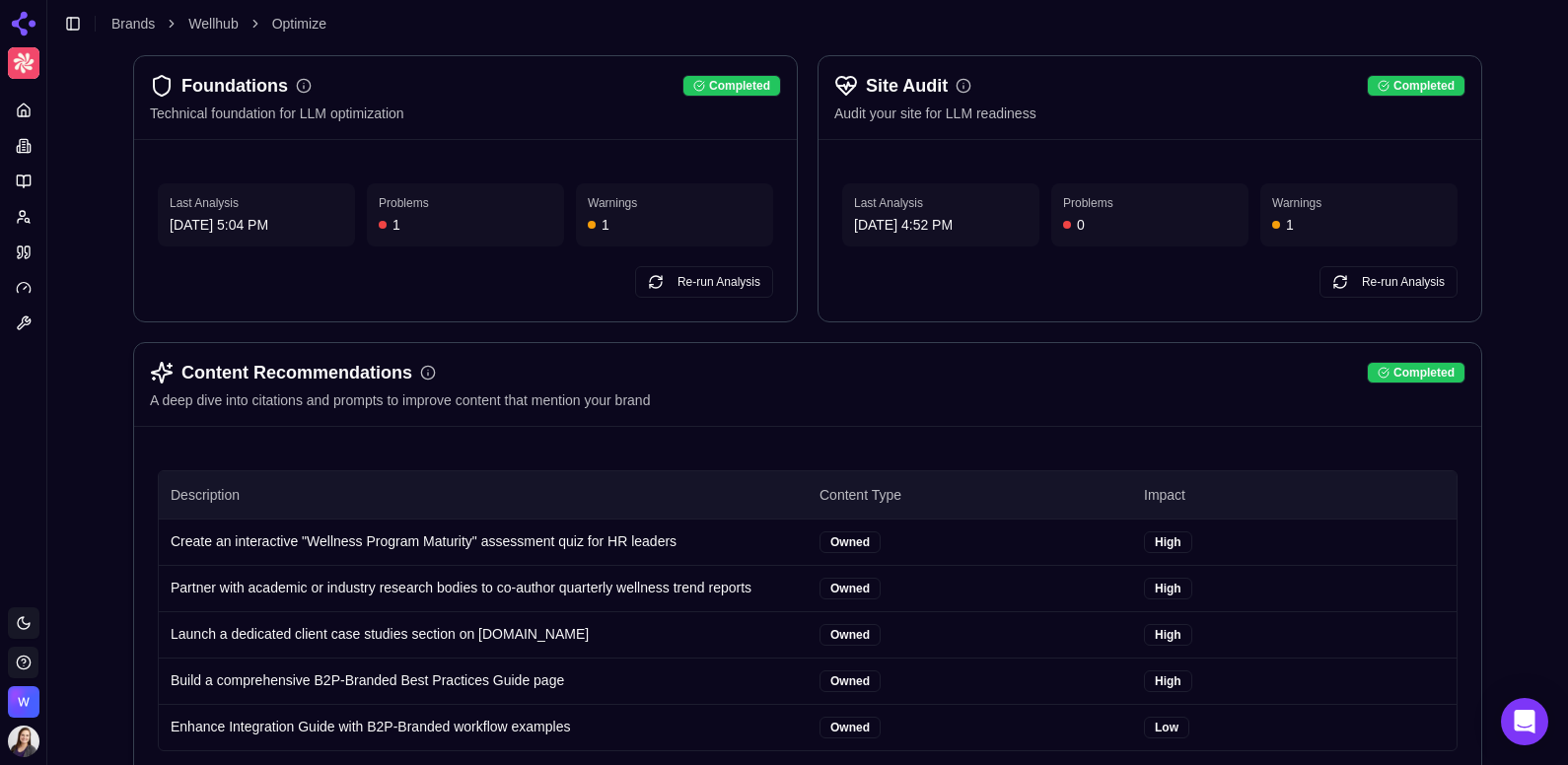 scroll, scrollTop: 150, scrollLeft: 0, axis: vertical 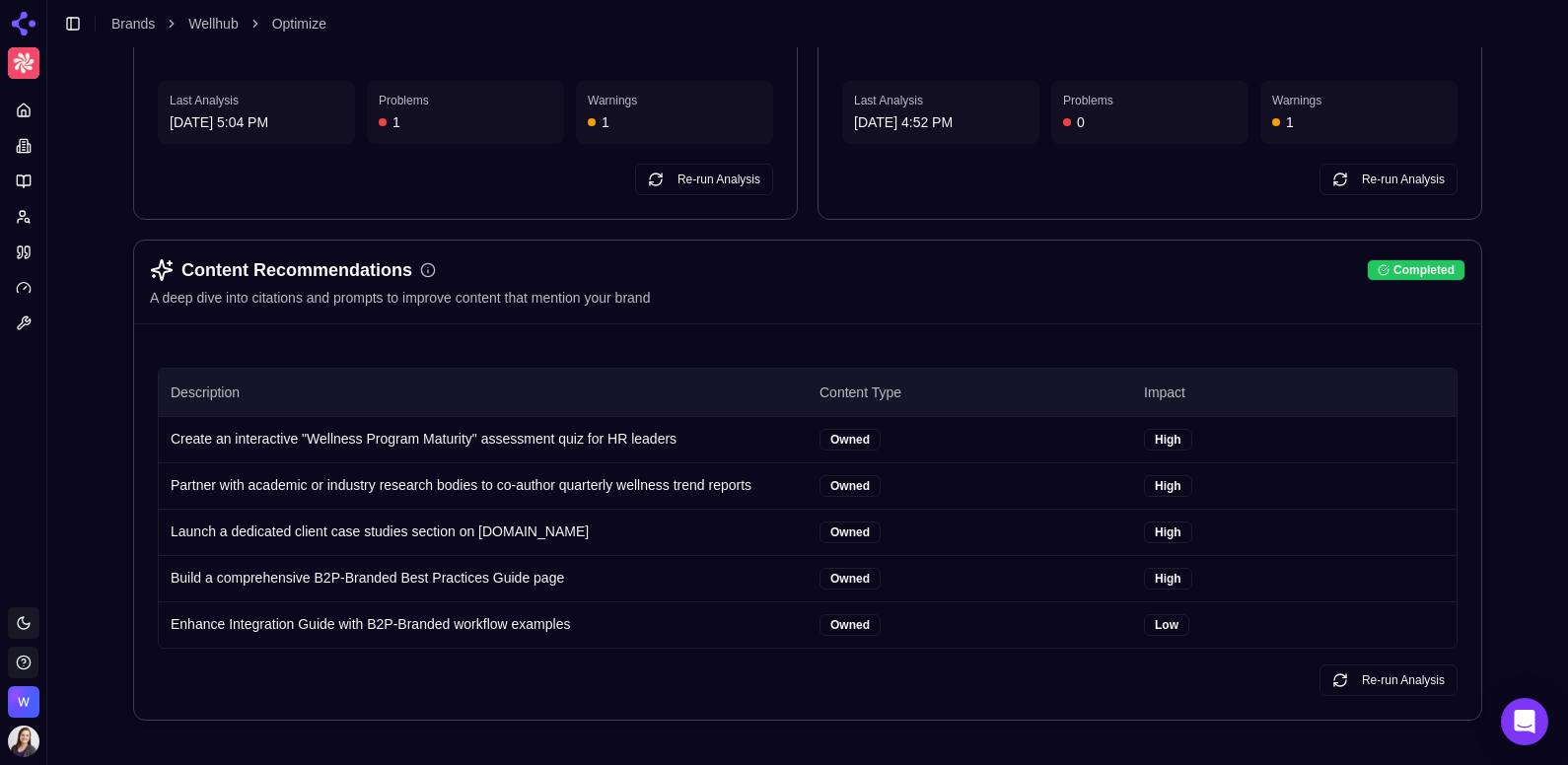 click on "Content Recommendations" at bounding box center [293, 270] 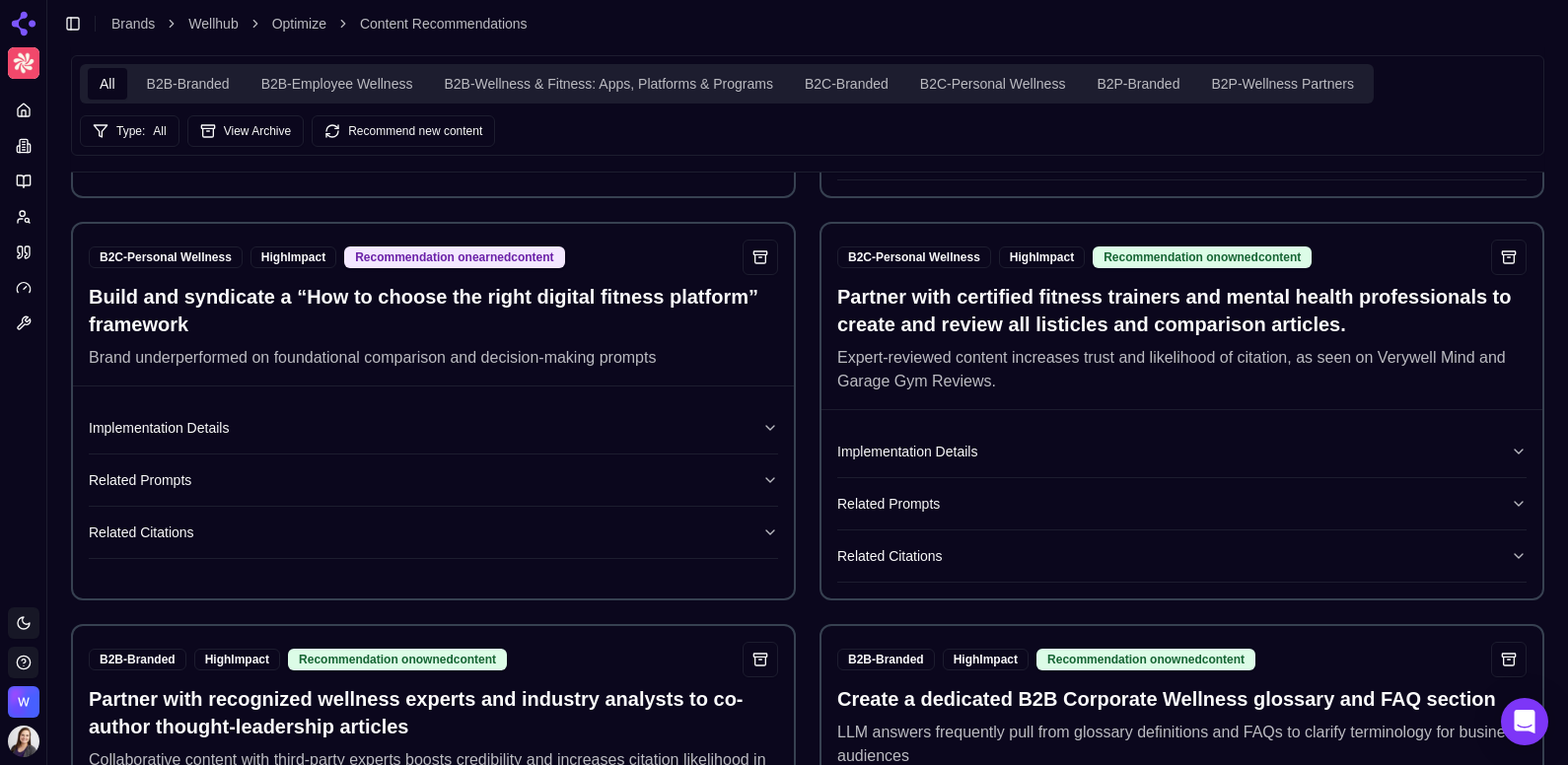 scroll, scrollTop: 0, scrollLeft: 0, axis: both 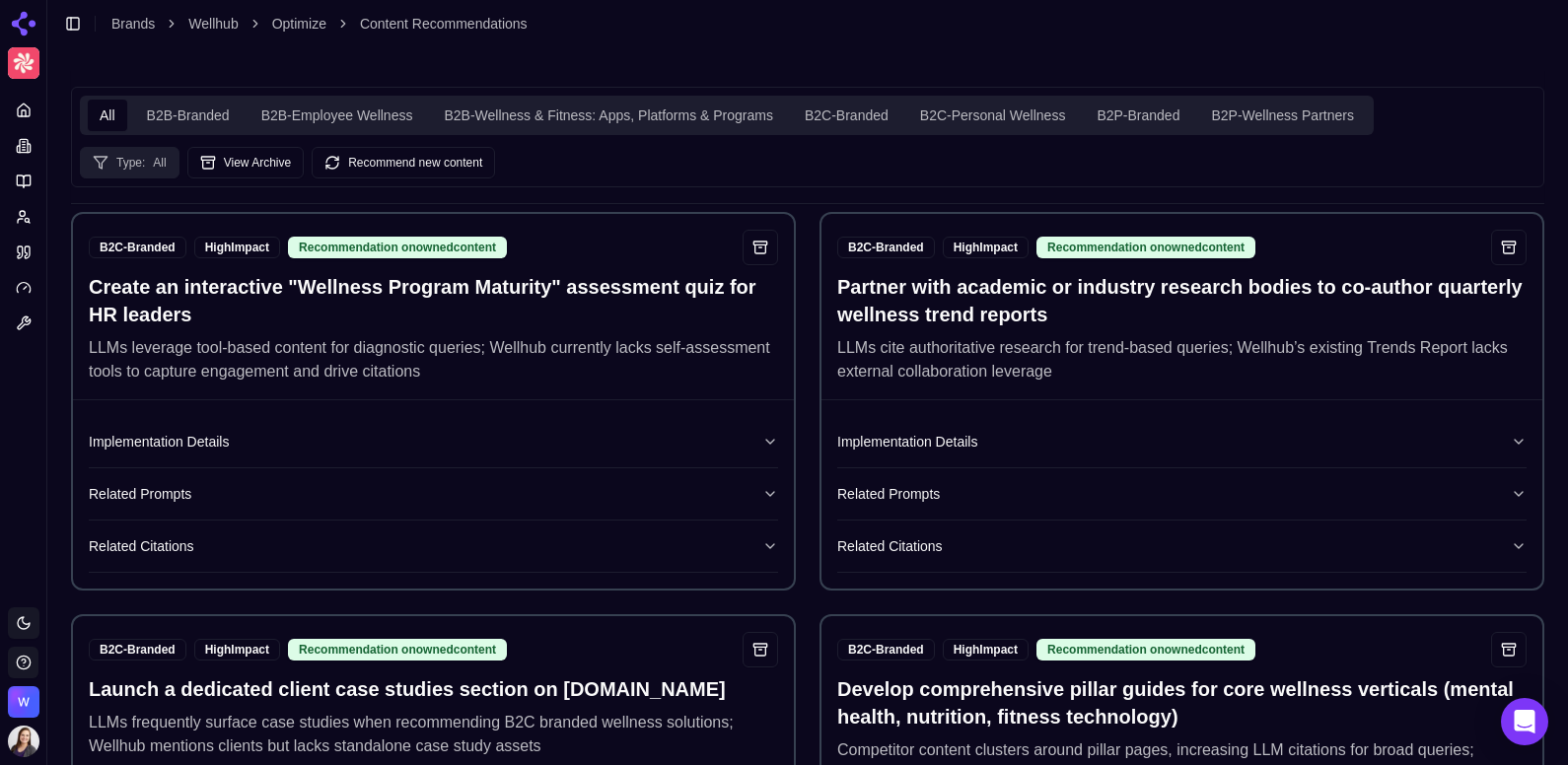 click on "Type: All" at bounding box center [129, 163] 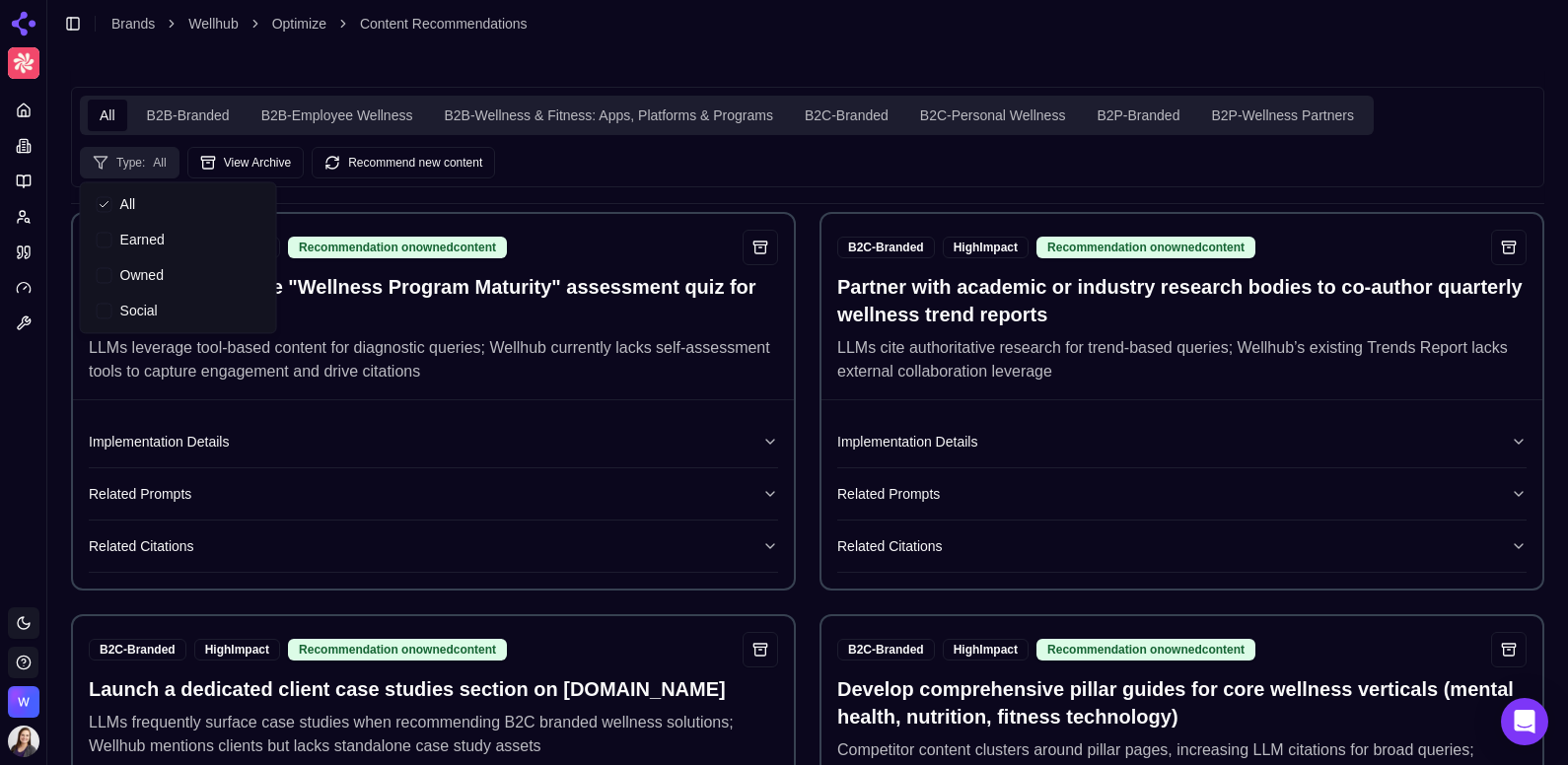 click on "Type: All" at bounding box center (129, 163) 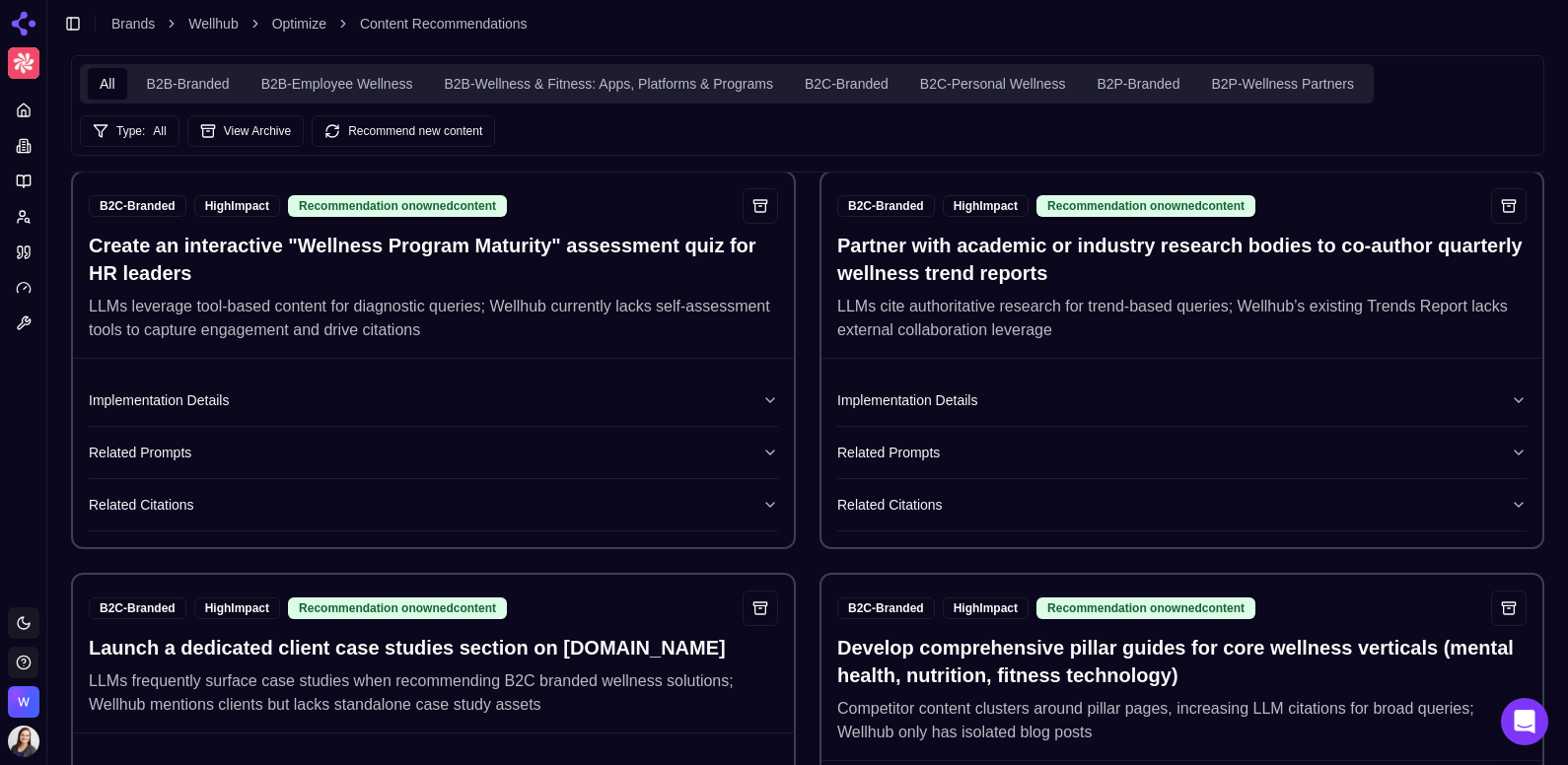 scroll, scrollTop: 43, scrollLeft: 0, axis: vertical 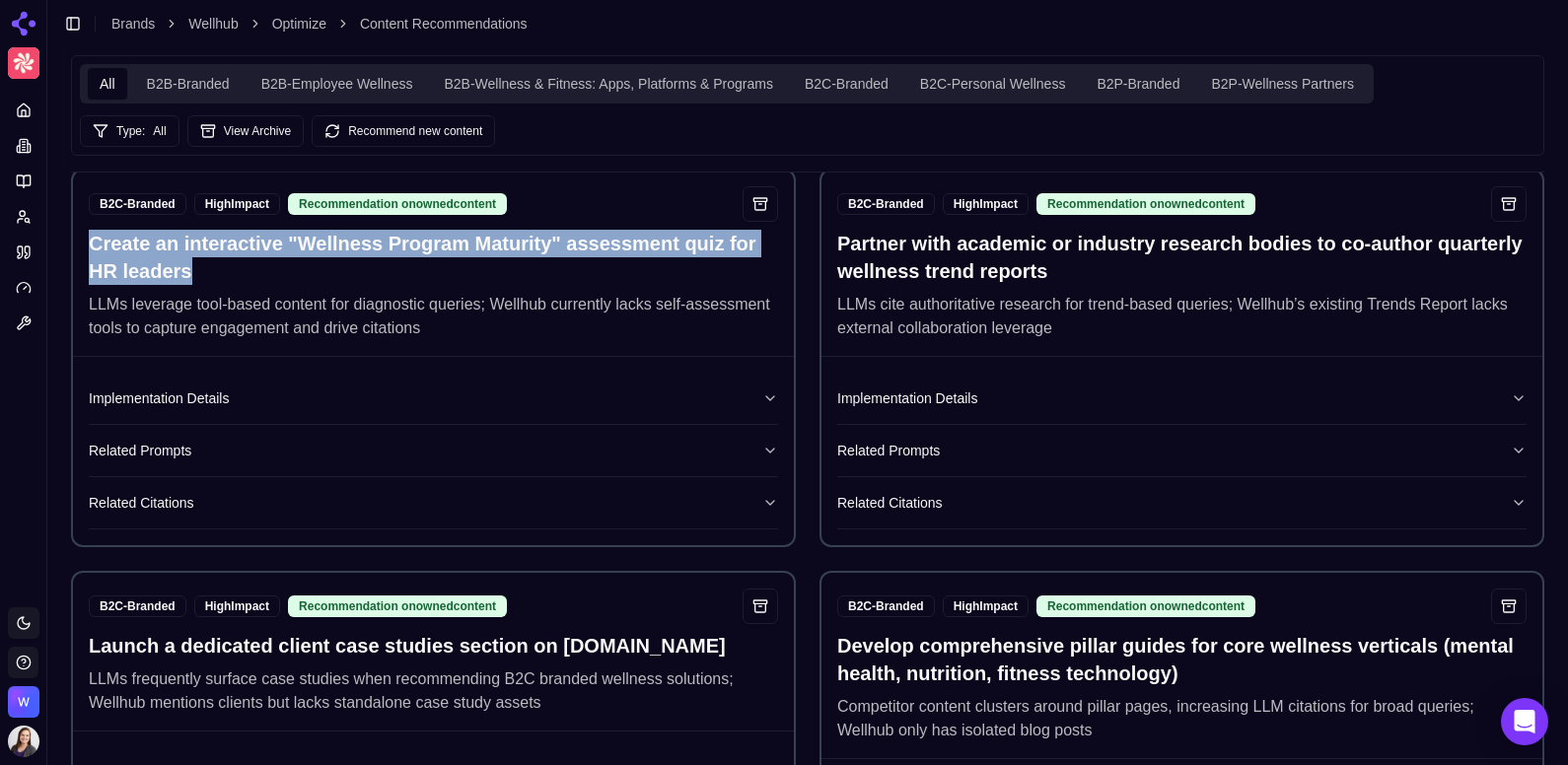 drag, startPoint x: 206, startPoint y: 273, endPoint x: 87, endPoint y: 246, distance: 122.02459 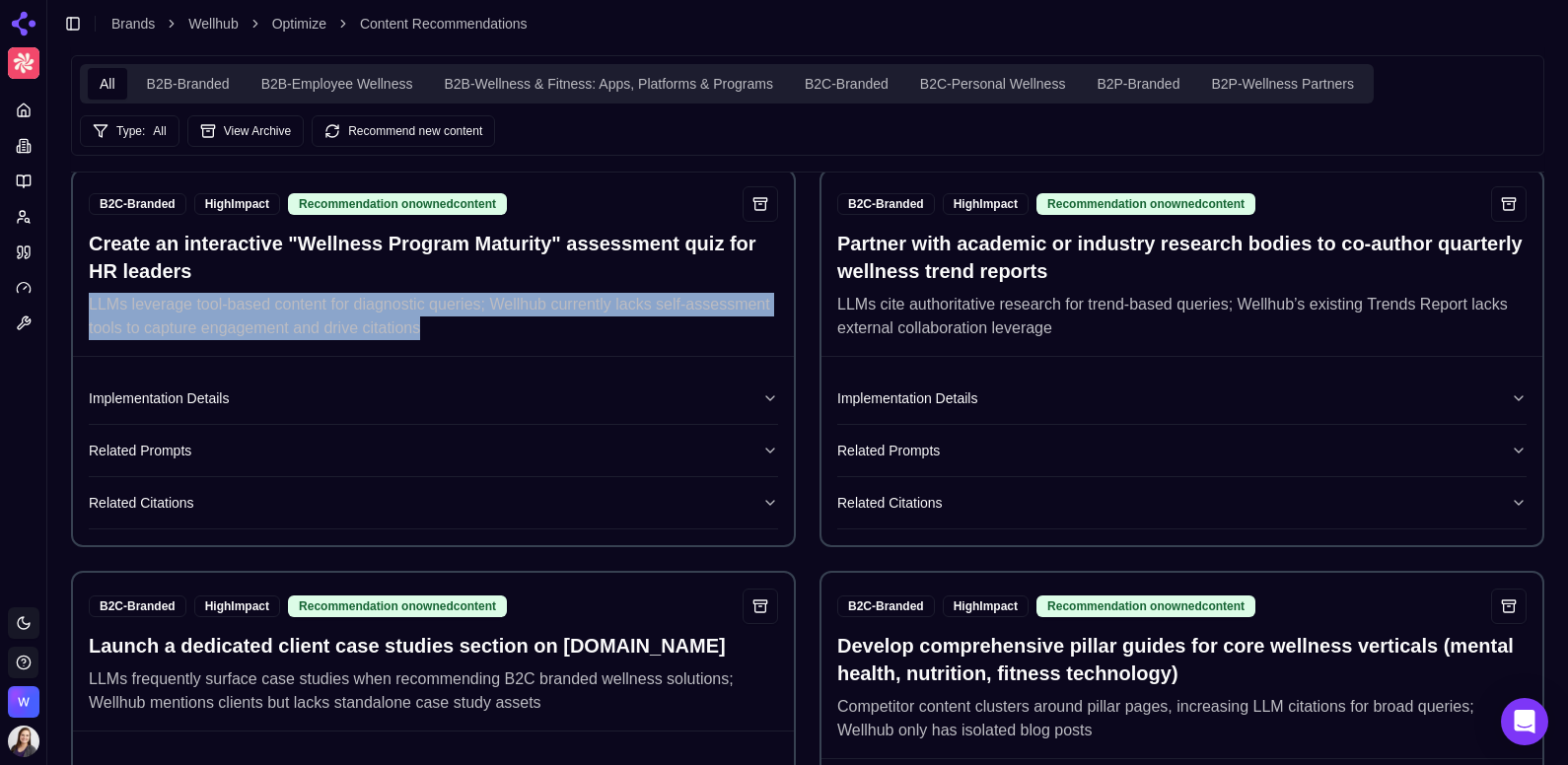 drag, startPoint x: 437, startPoint y: 329, endPoint x: 86, endPoint y: 313, distance: 351.36448 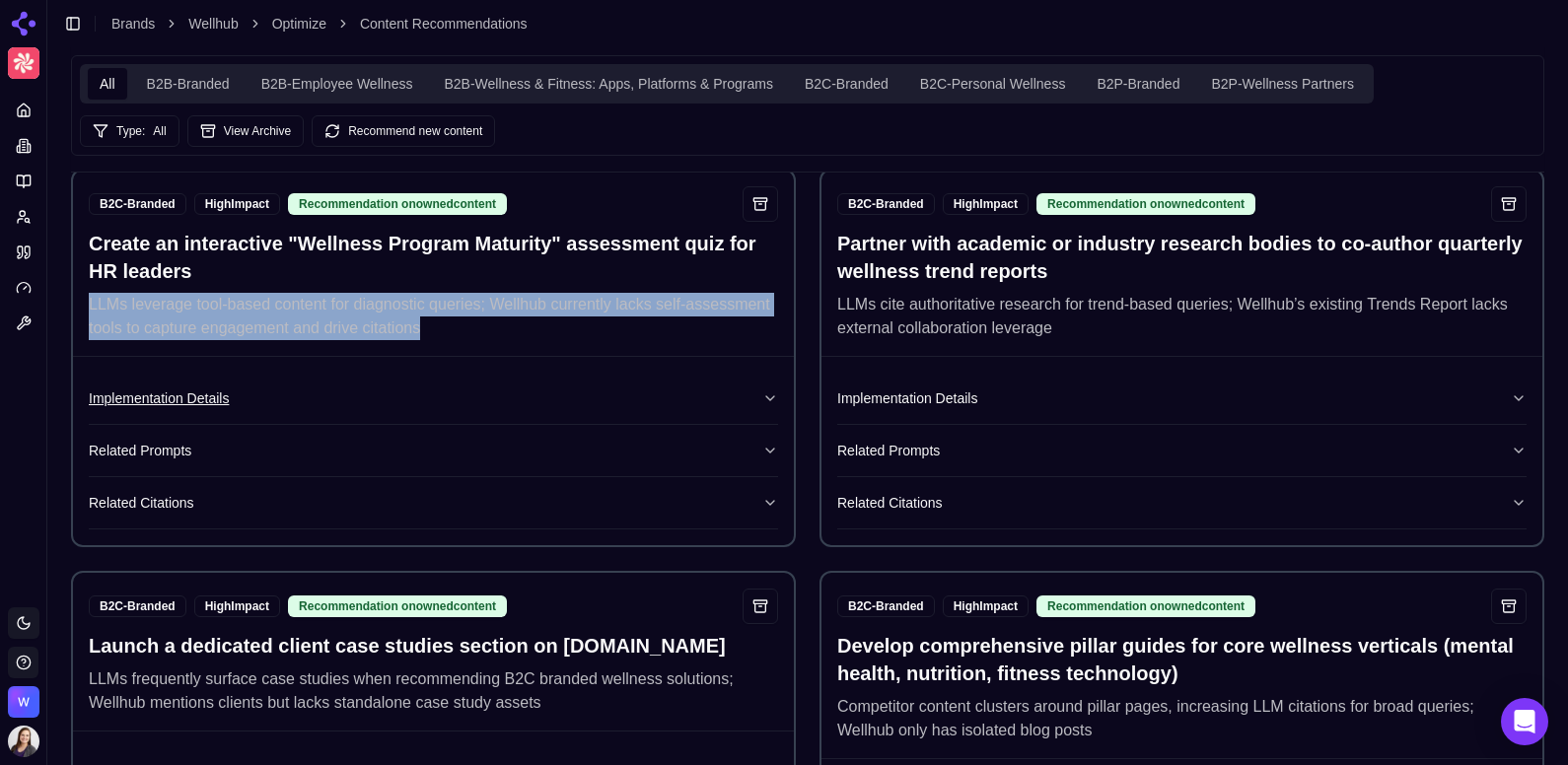 click on "Implementation Details" at bounding box center [433, 398] 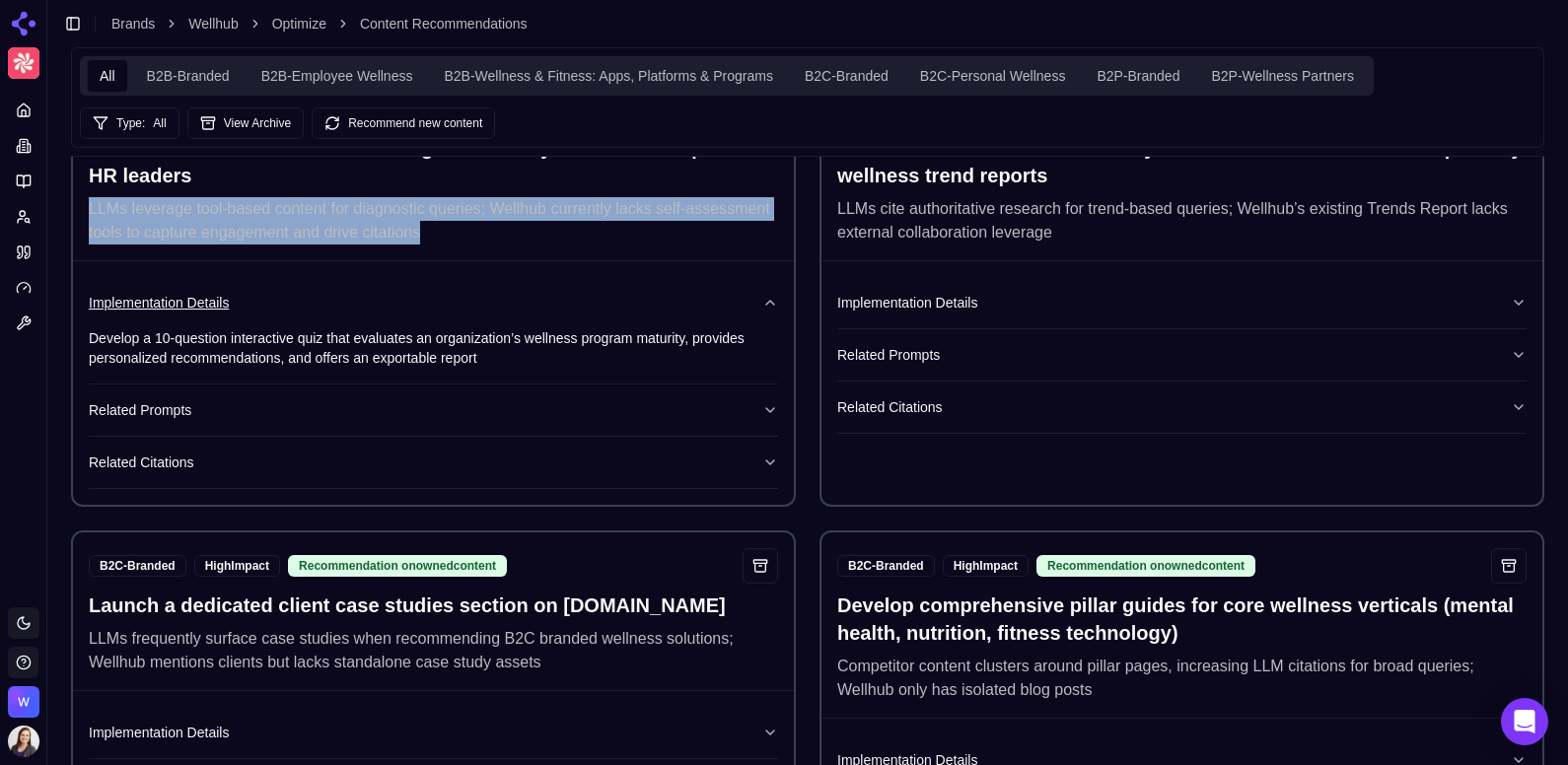 scroll, scrollTop: 125, scrollLeft: 0, axis: vertical 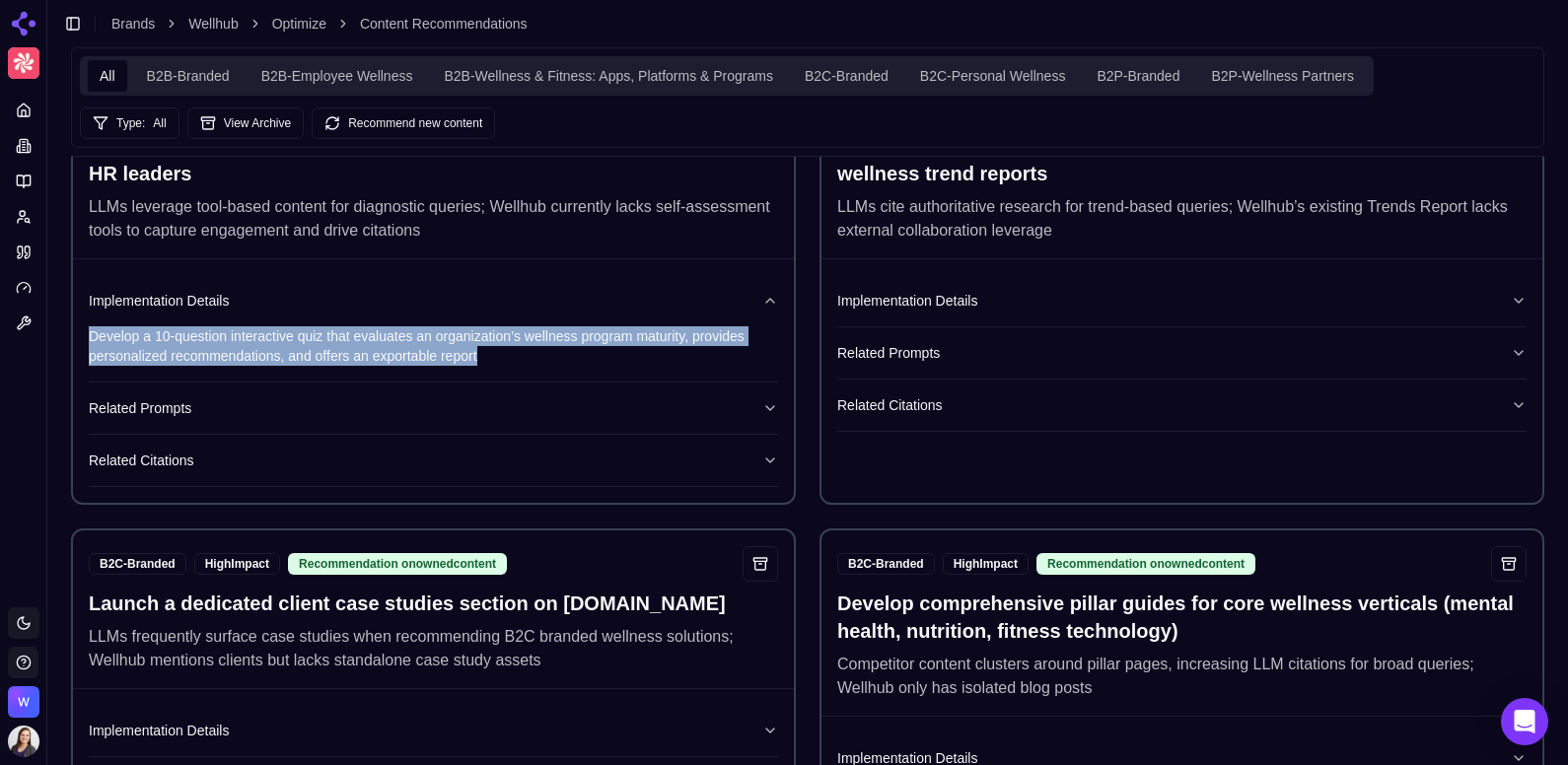 drag, startPoint x: 483, startPoint y: 354, endPoint x: 90, endPoint y: 337, distance: 393.368 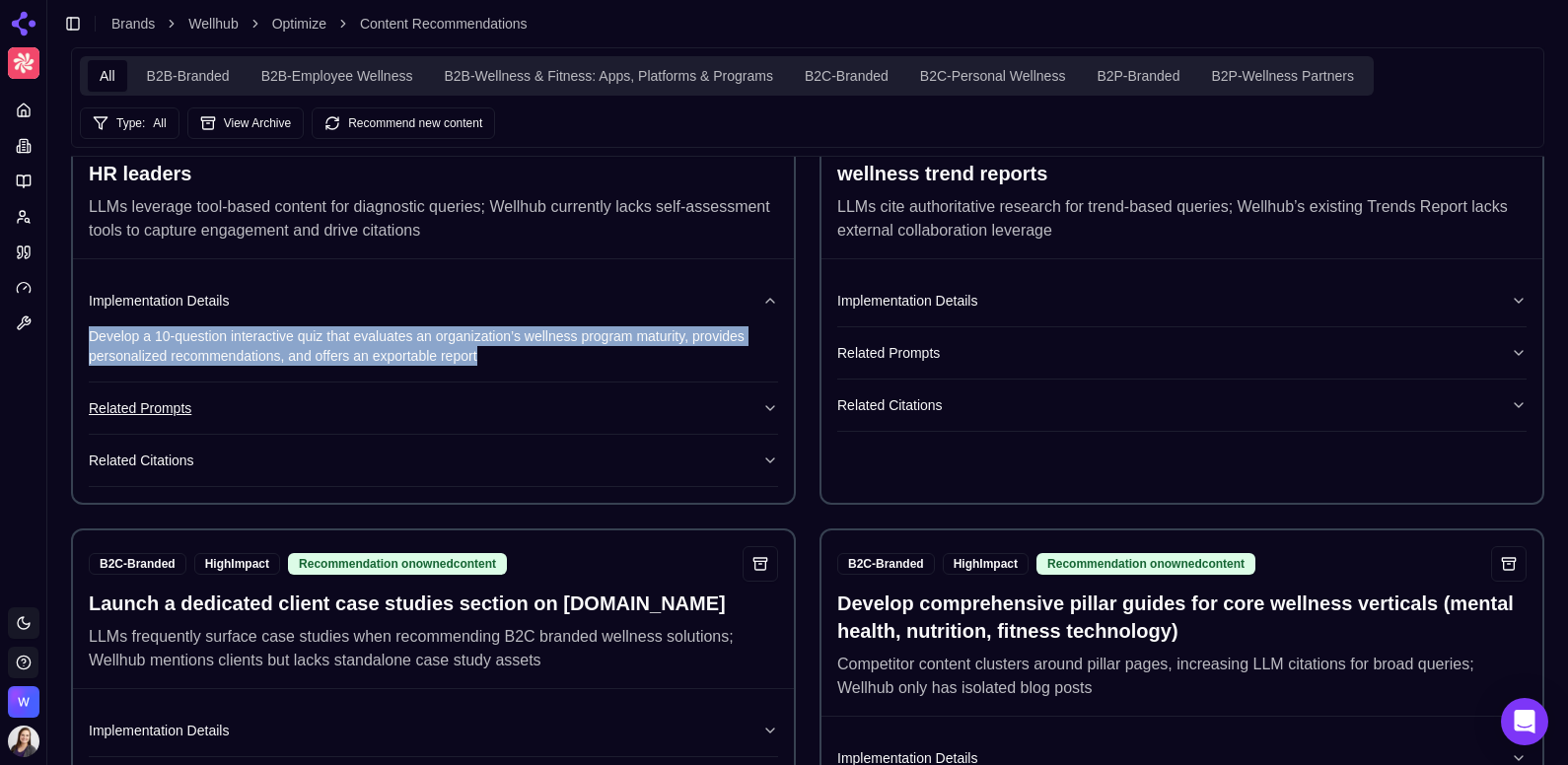 click on "Related Prompts" at bounding box center [433, 408] 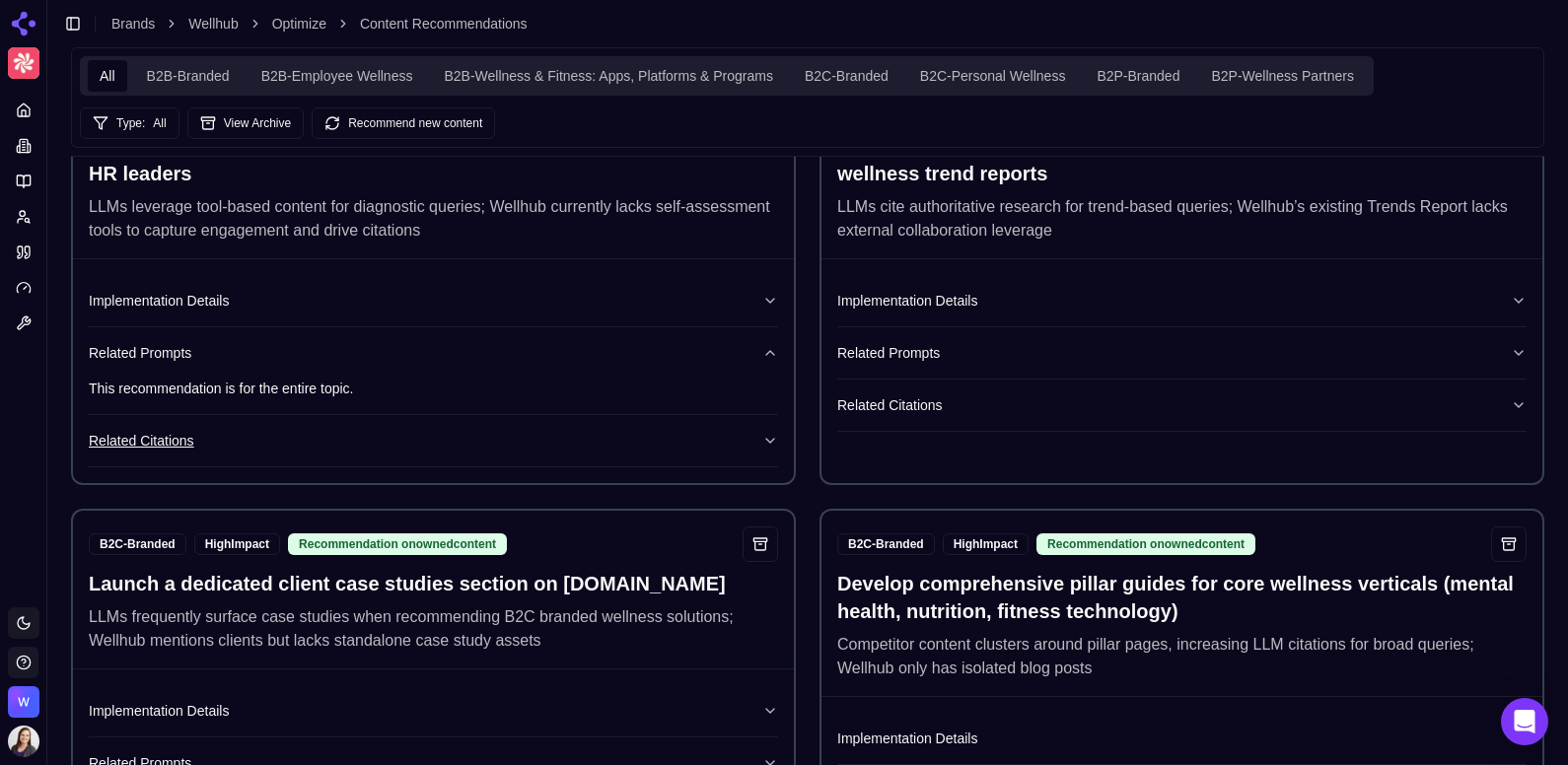 click on "Related Citations" at bounding box center [433, 441] 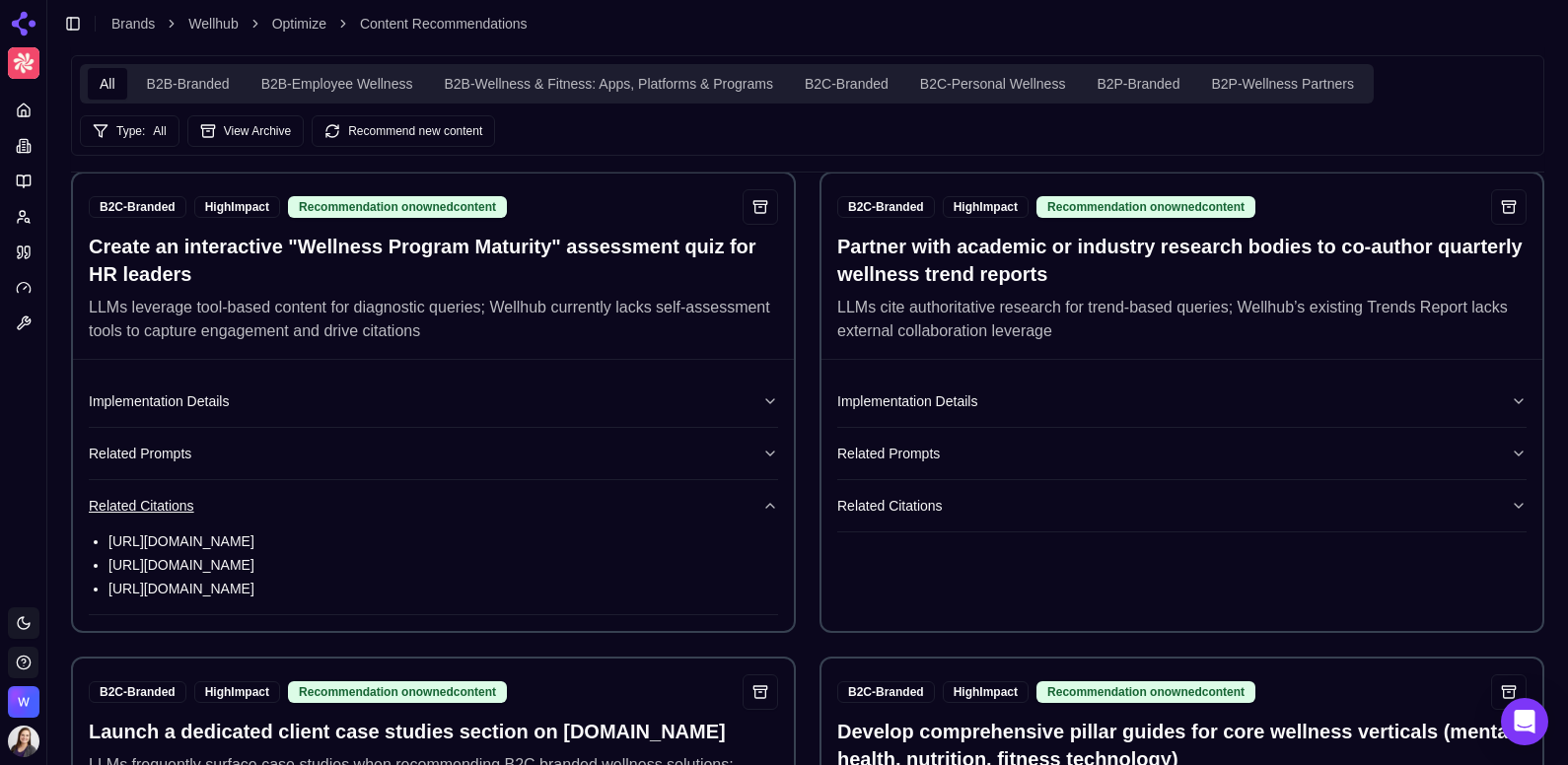 scroll, scrollTop: 41, scrollLeft: 0, axis: vertical 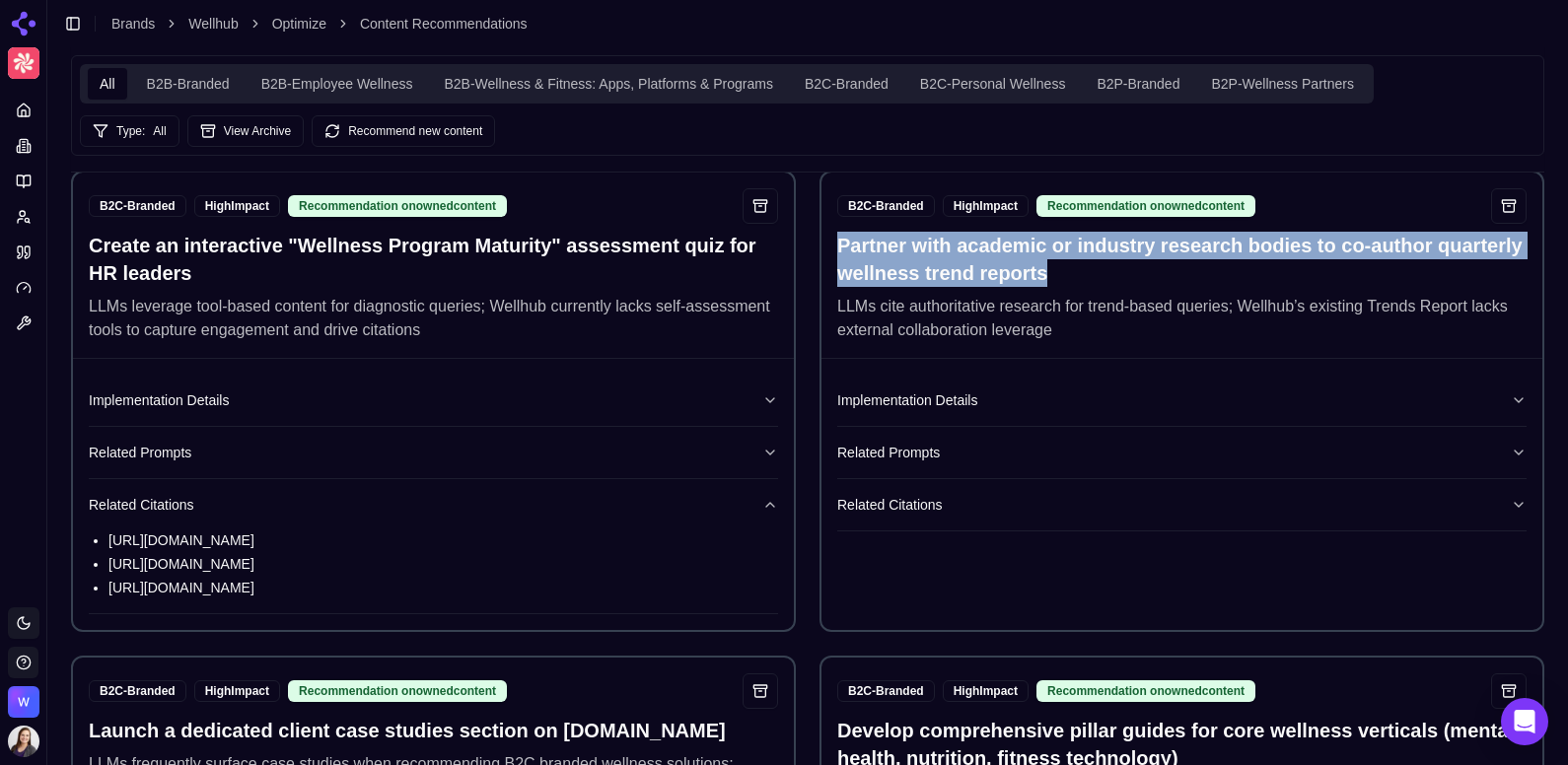 drag, startPoint x: 1048, startPoint y: 275, endPoint x: 827, endPoint y: 250, distance: 222.40953 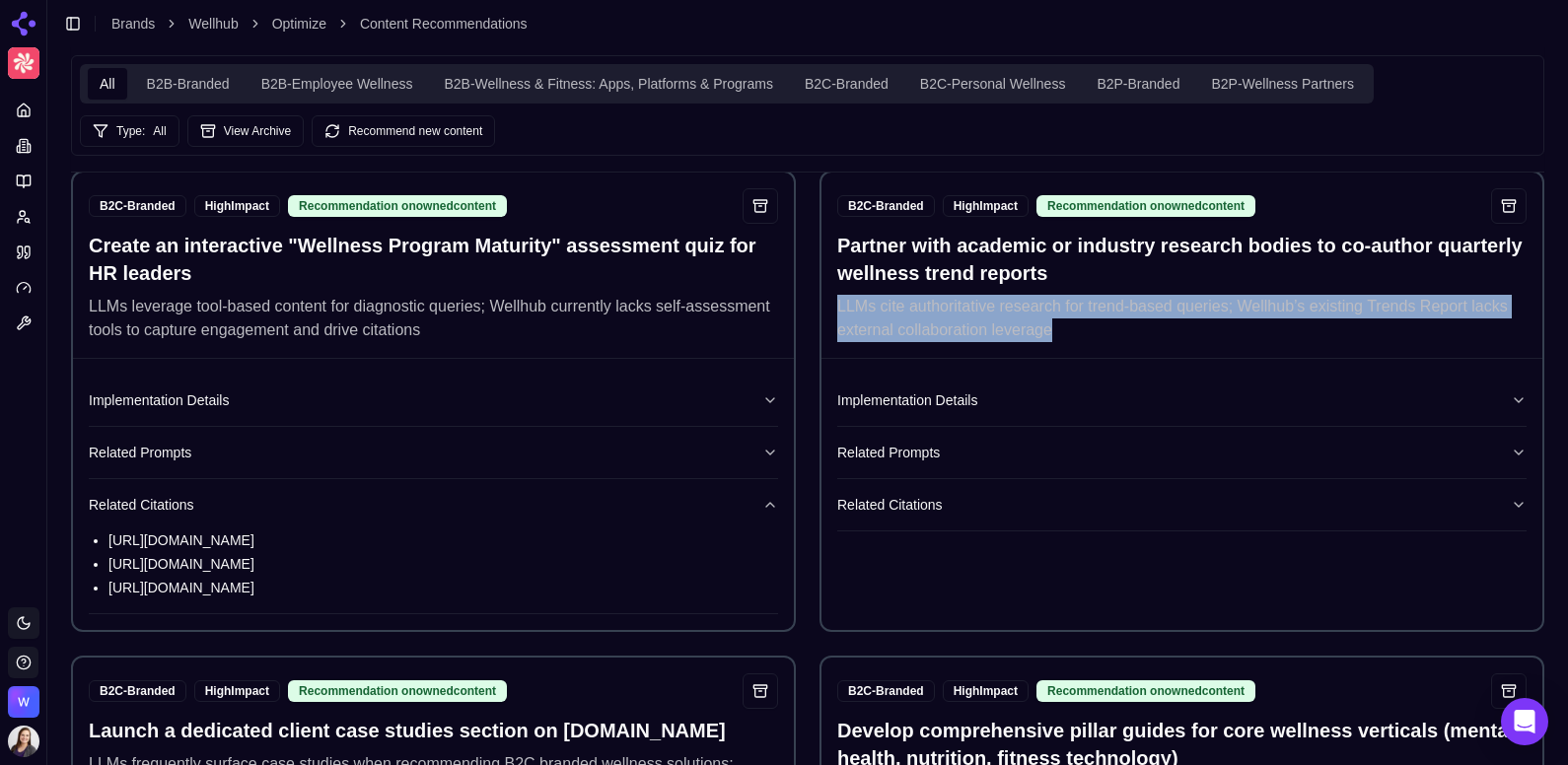 drag, startPoint x: 1063, startPoint y: 326, endPoint x: 831, endPoint y: 313, distance: 232.3639 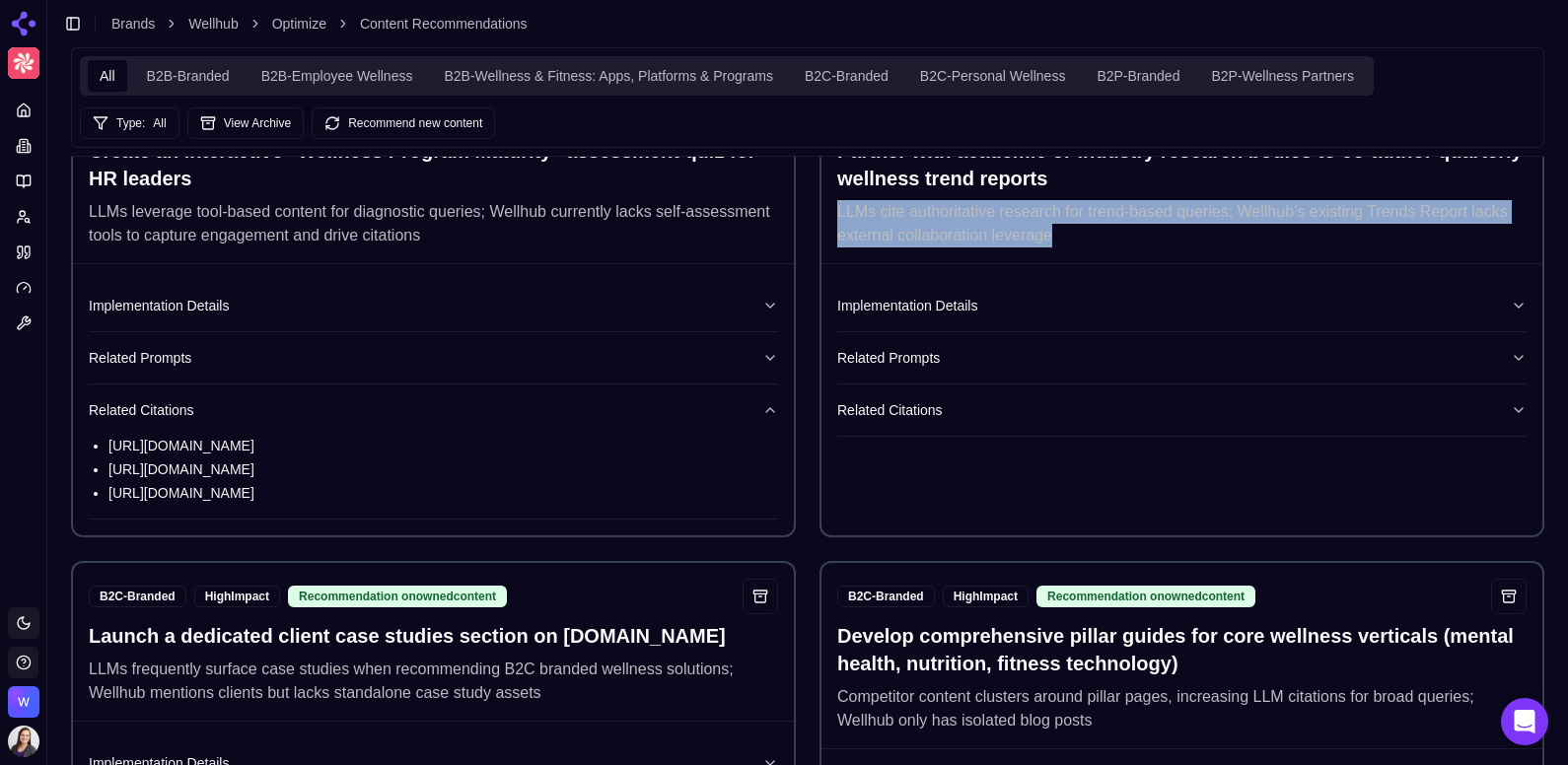 scroll, scrollTop: 124, scrollLeft: 0, axis: vertical 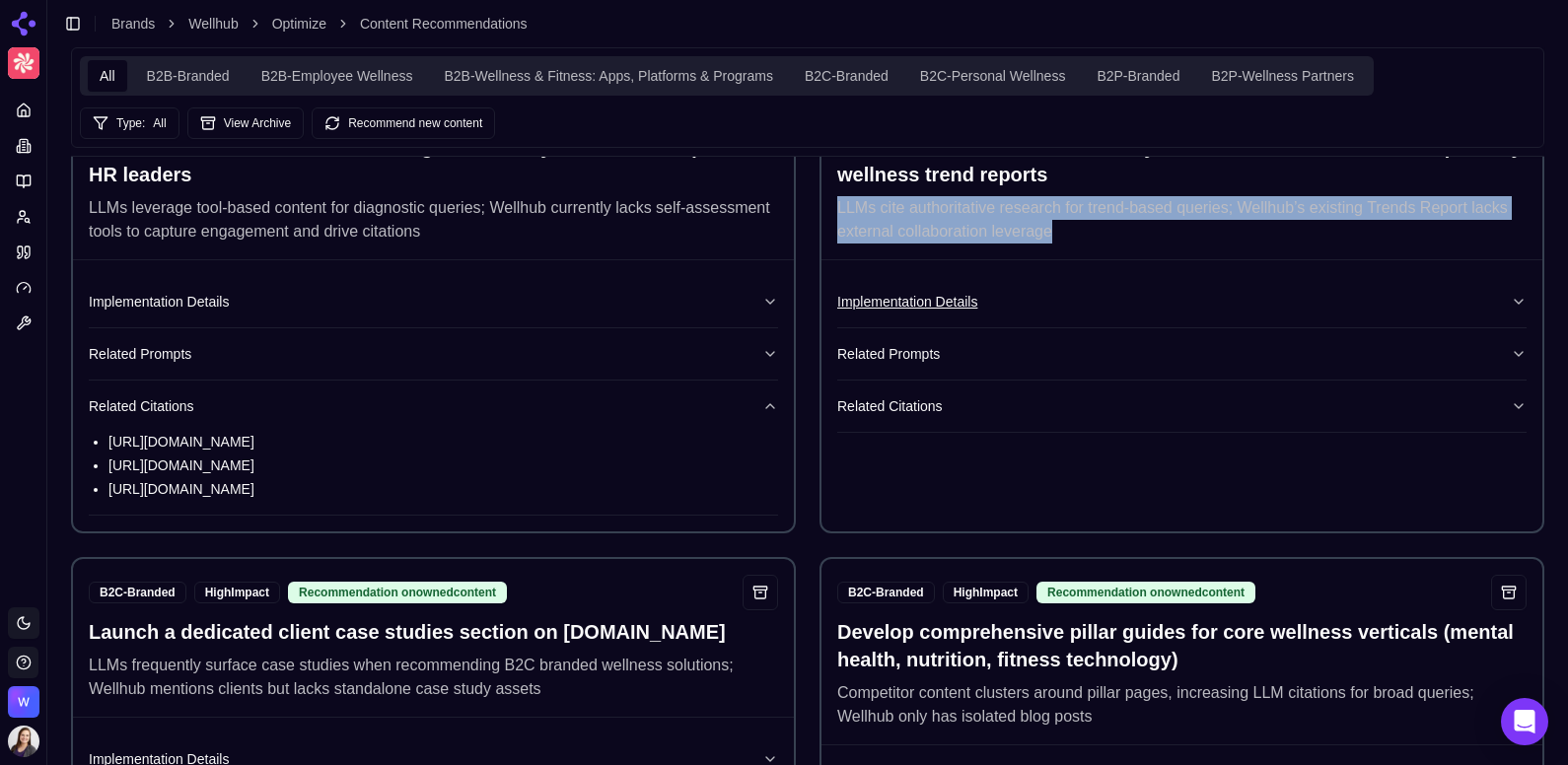 click on "Implementation Details" at bounding box center (1181, 302) 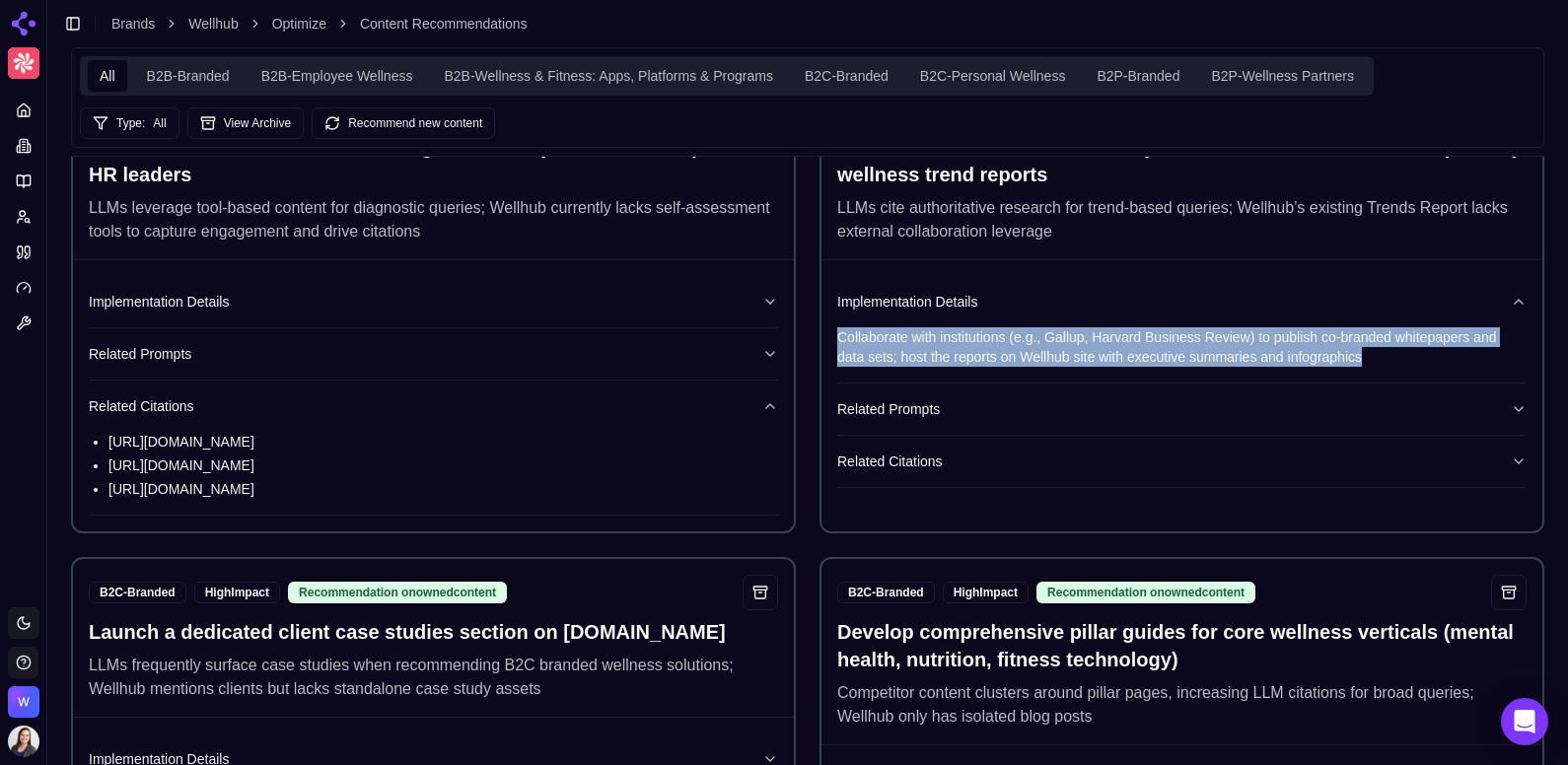 drag, startPoint x: 1373, startPoint y: 347, endPoint x: 830, endPoint y: 341, distance: 543.0331 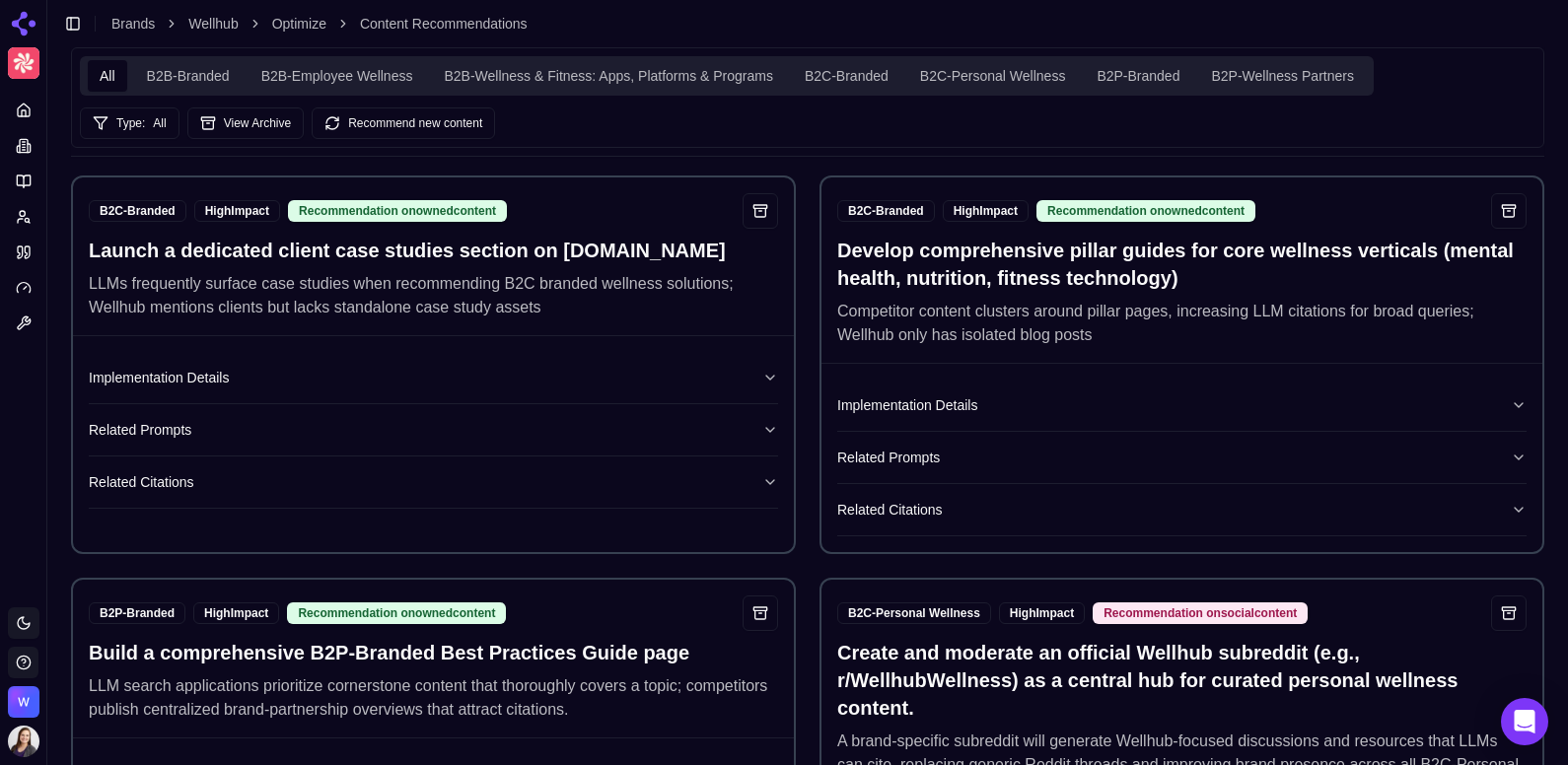 scroll, scrollTop: 510, scrollLeft: 0, axis: vertical 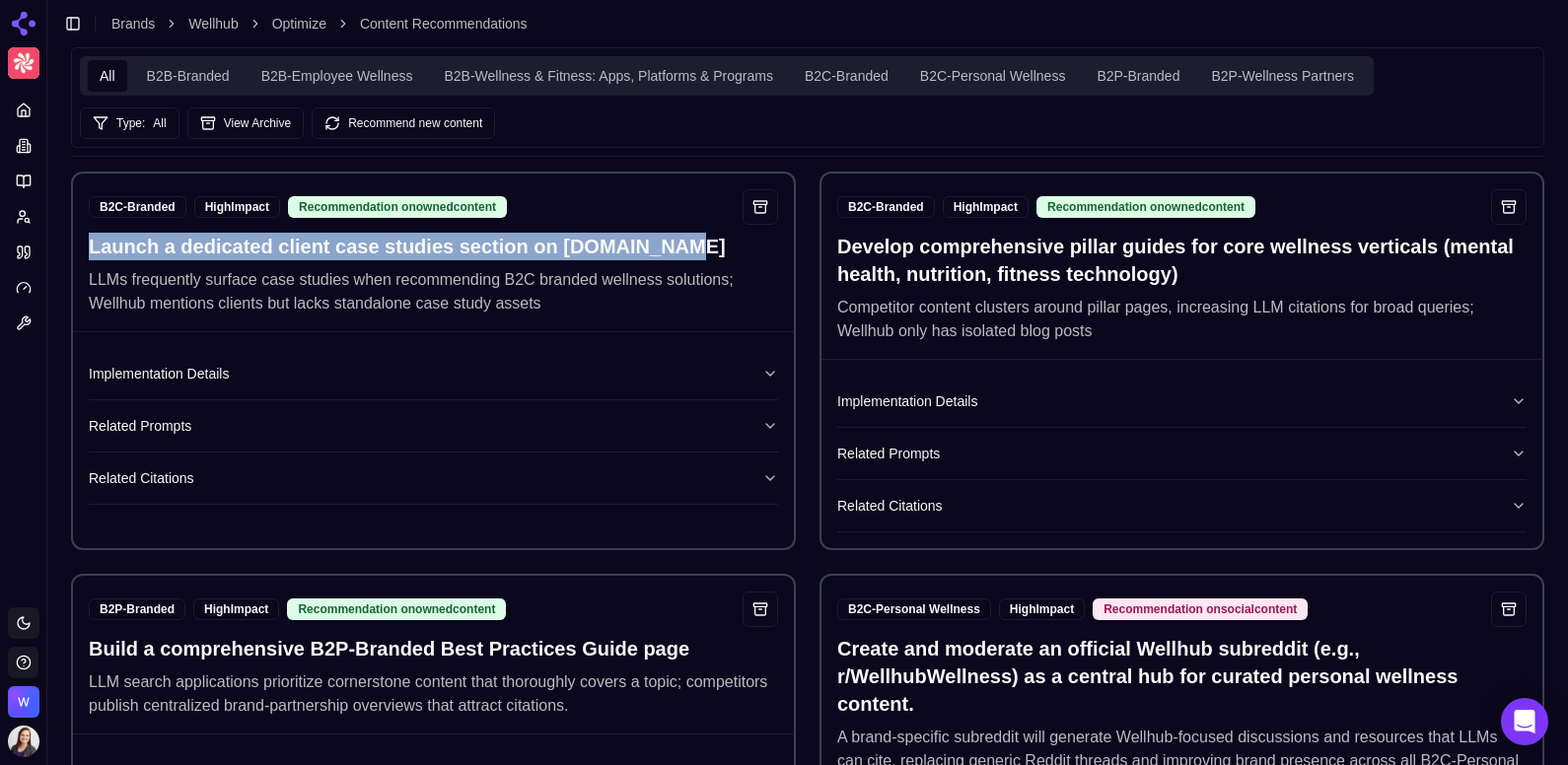 drag, startPoint x: 695, startPoint y: 261, endPoint x: 69, endPoint y: 260, distance: 626.0008 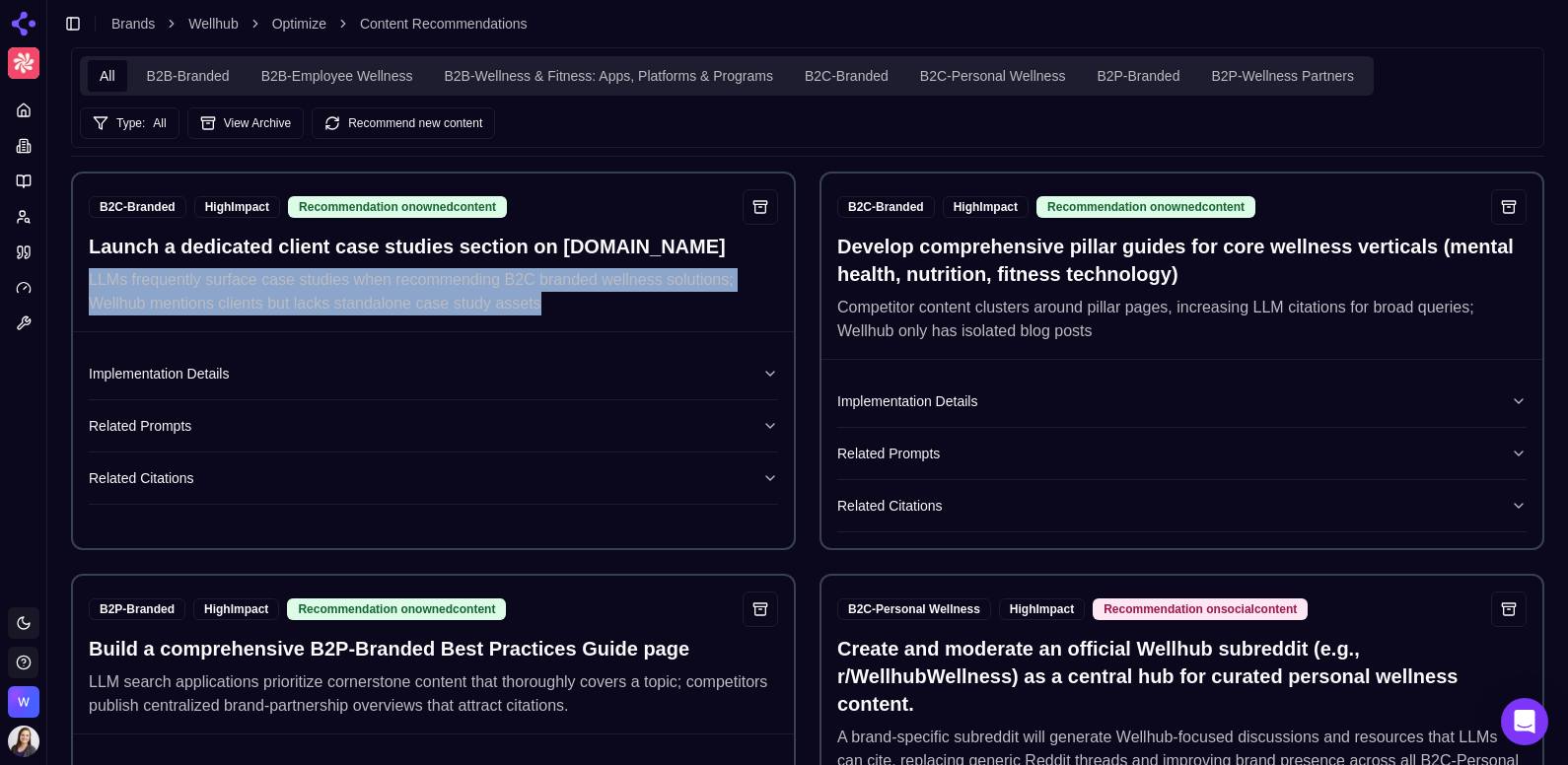 drag, startPoint x: 558, startPoint y: 323, endPoint x: 84, endPoint y: 302, distance: 474.46496 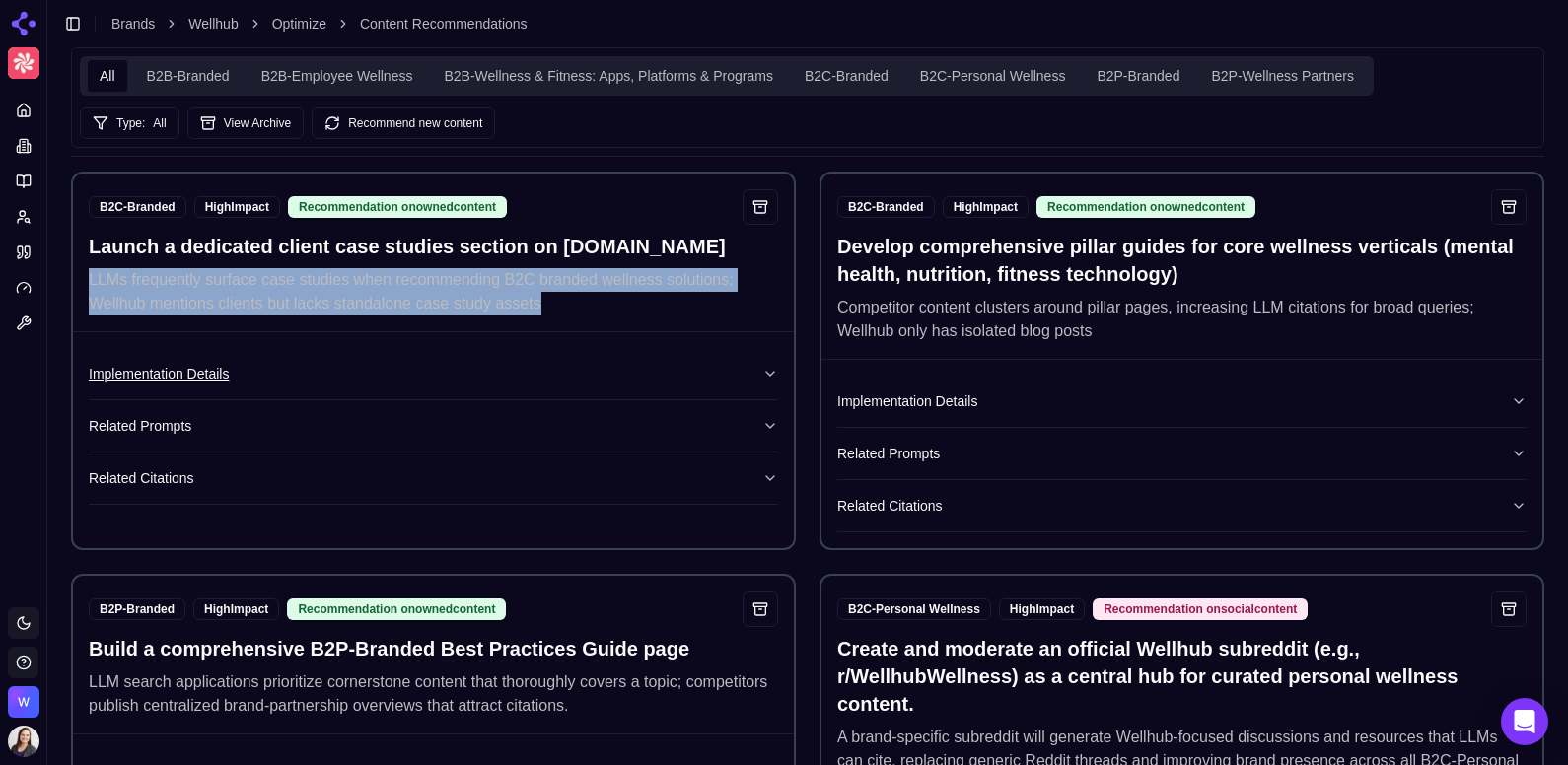 click on "Implementation Details" at bounding box center (433, 374) 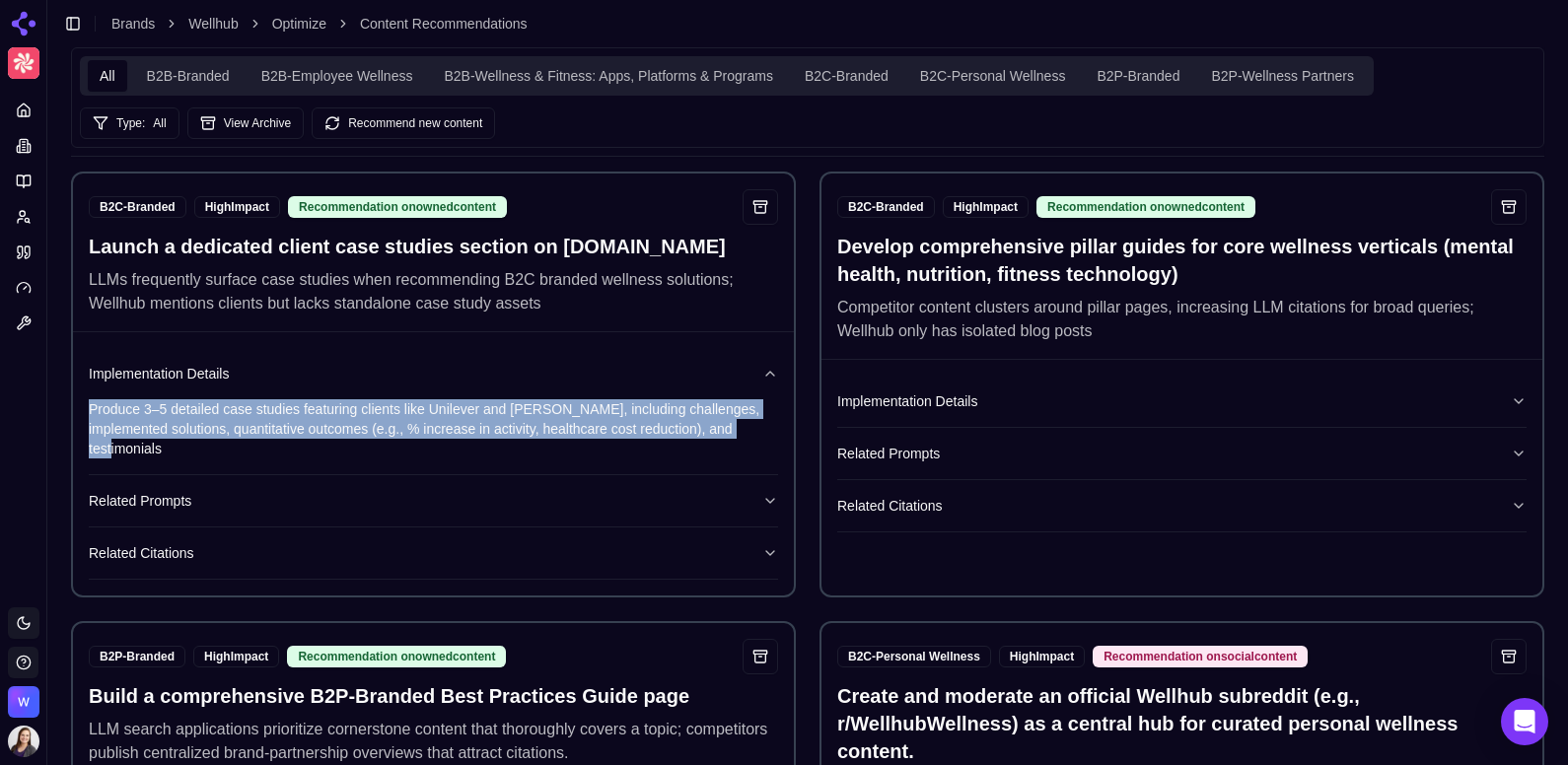 drag, startPoint x: 736, startPoint y: 439, endPoint x: 80, endPoint y: 431, distance: 656.0488 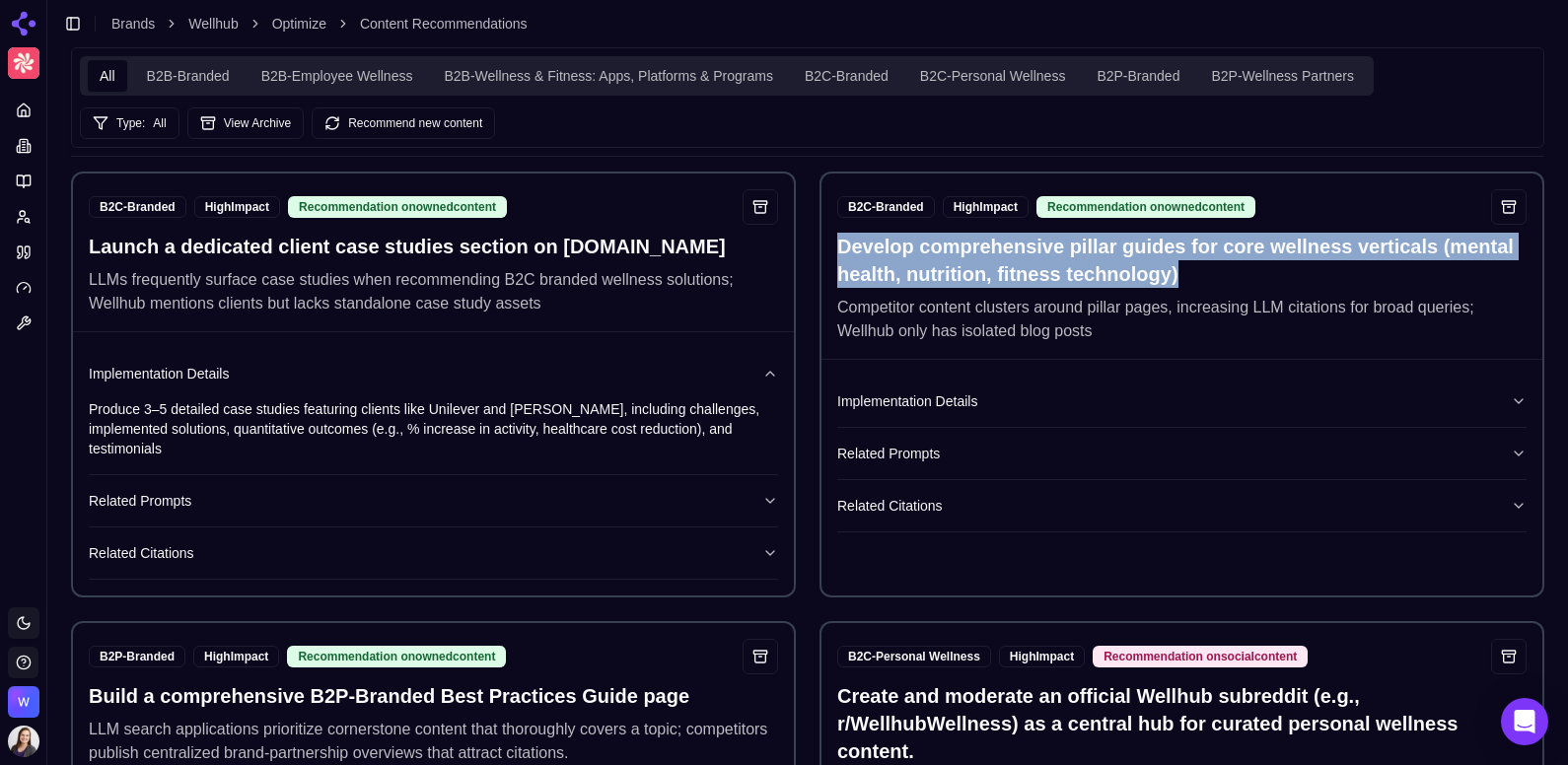 drag, startPoint x: 1203, startPoint y: 296, endPoint x: 833, endPoint y: 268, distance: 371.05795 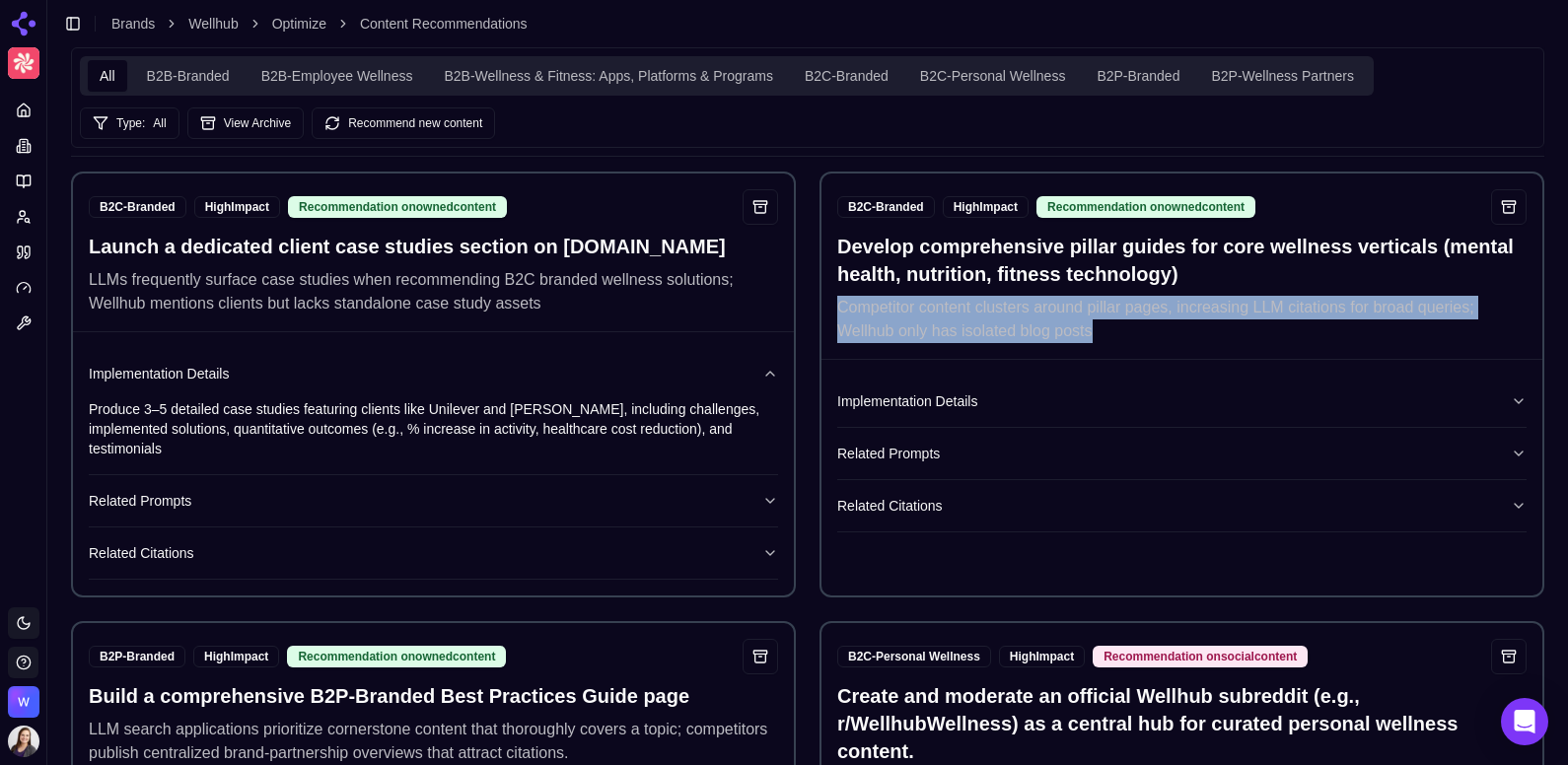 drag, startPoint x: 1109, startPoint y: 356, endPoint x: 832, endPoint y: 332, distance: 278.03777 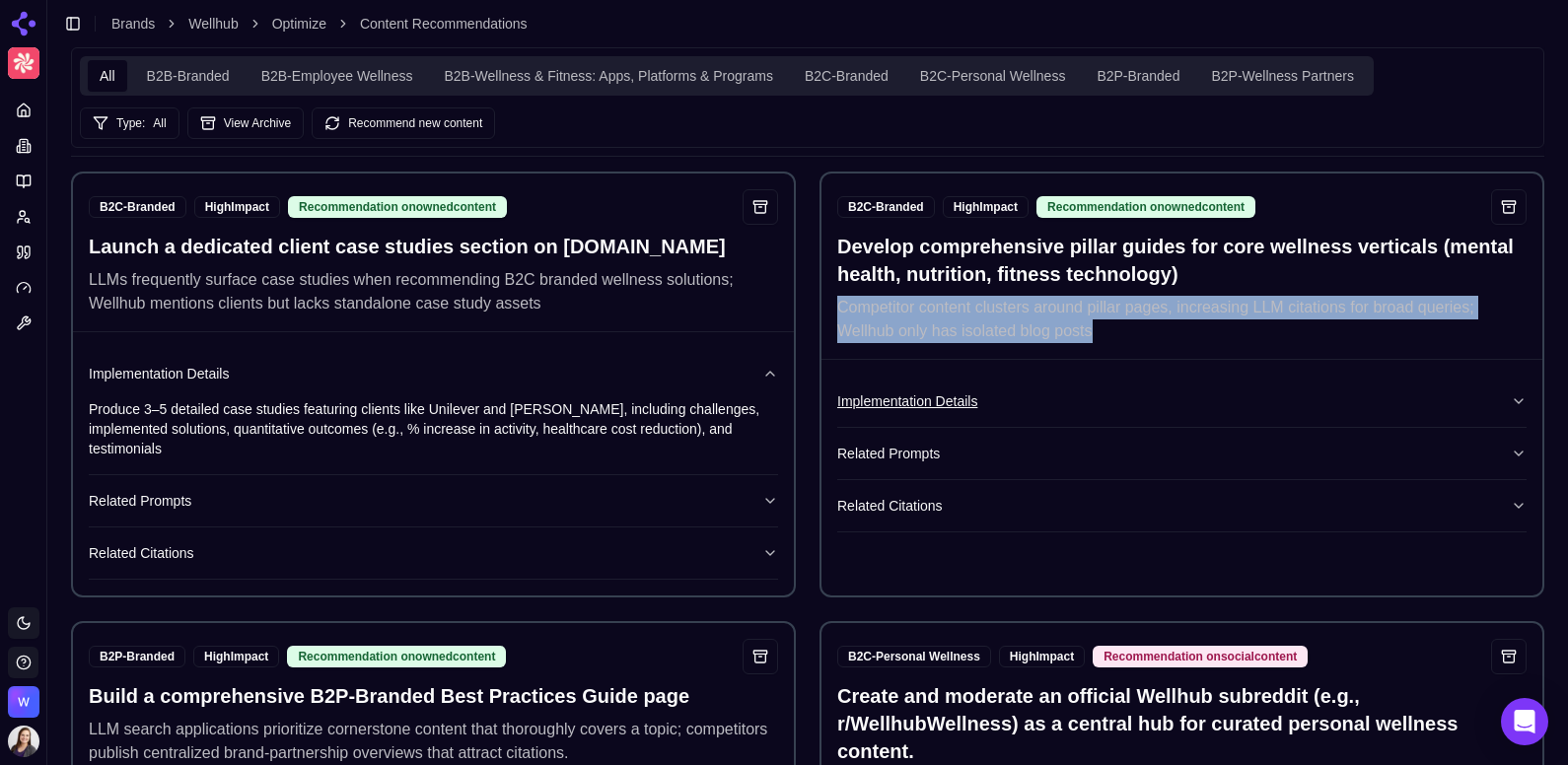 click on "Implementation Details" at bounding box center (1181, 401) 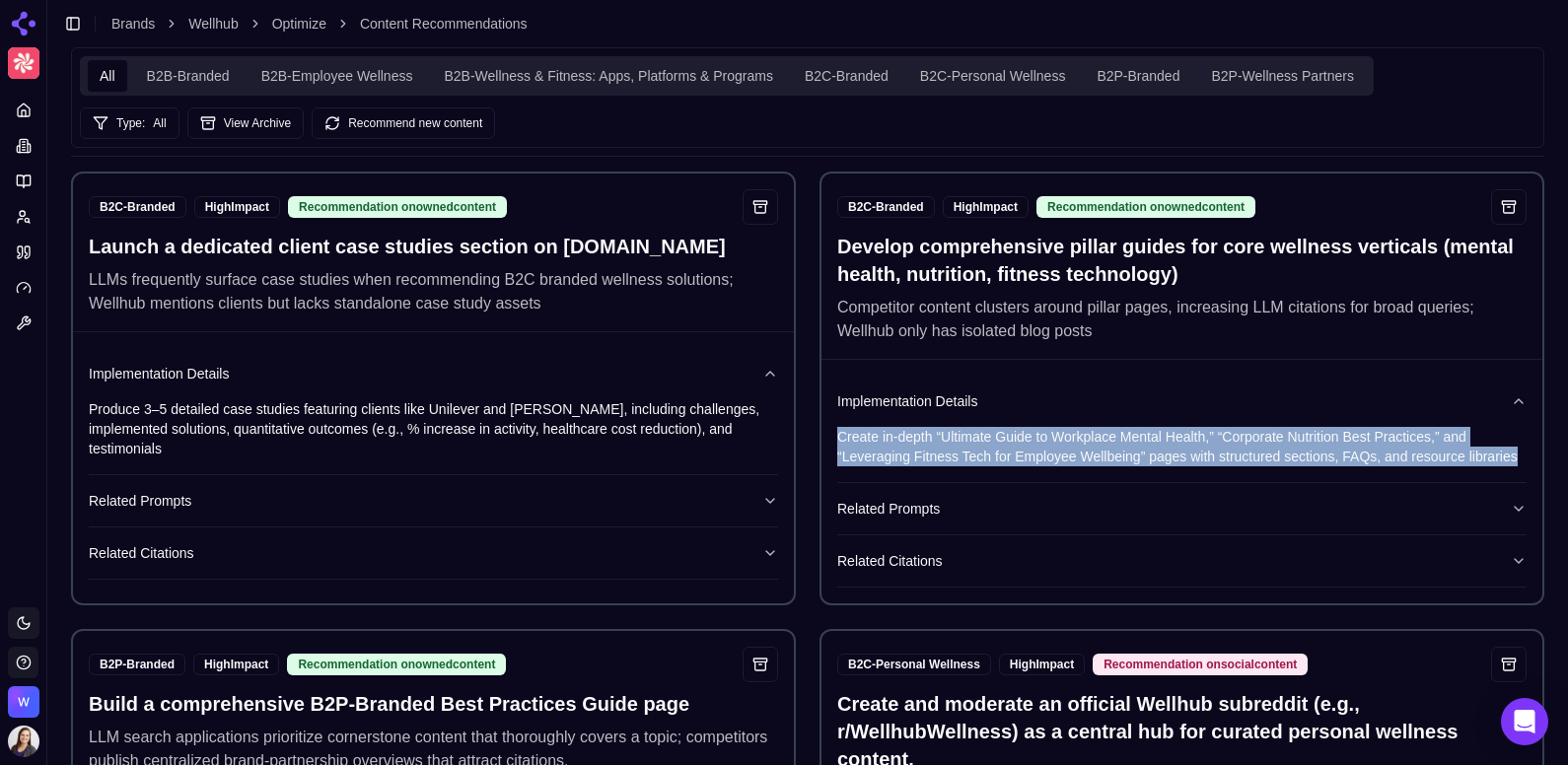 drag, startPoint x: 1521, startPoint y: 474, endPoint x: 834, endPoint y: 457, distance: 687.2103 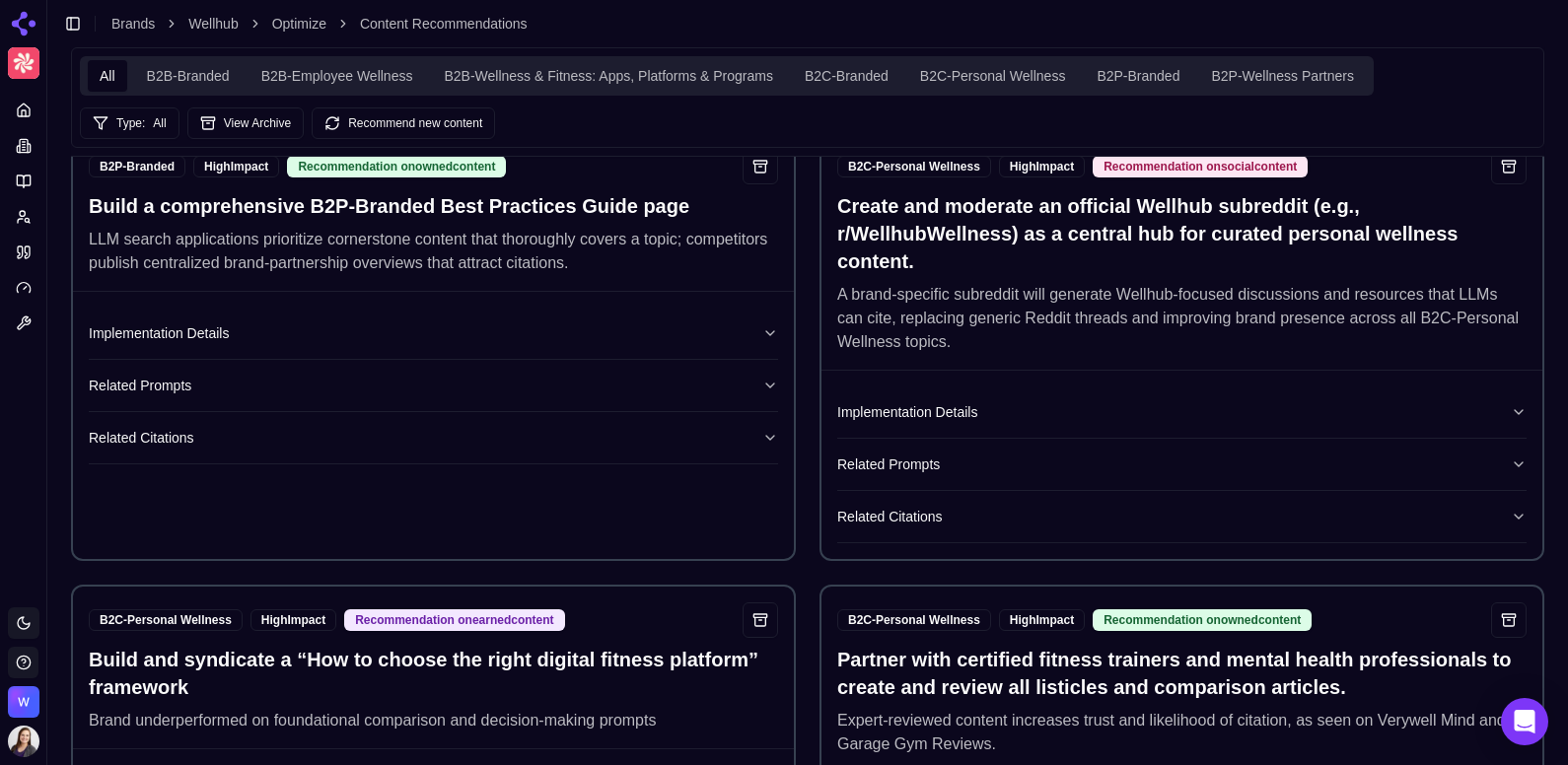 scroll, scrollTop: 961, scrollLeft: 0, axis: vertical 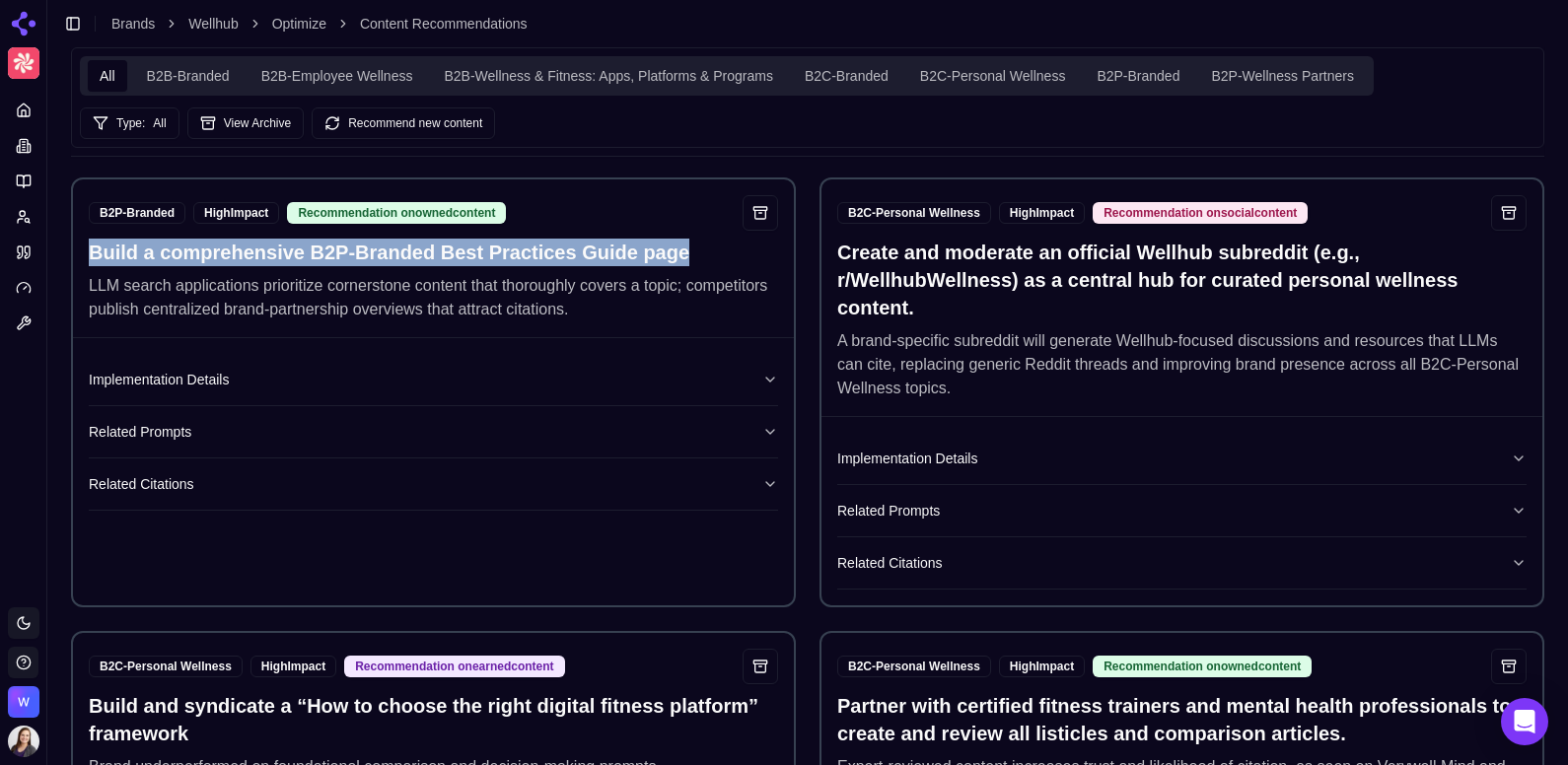 drag, startPoint x: 698, startPoint y: 261, endPoint x: 88, endPoint y: 265, distance: 610.01311 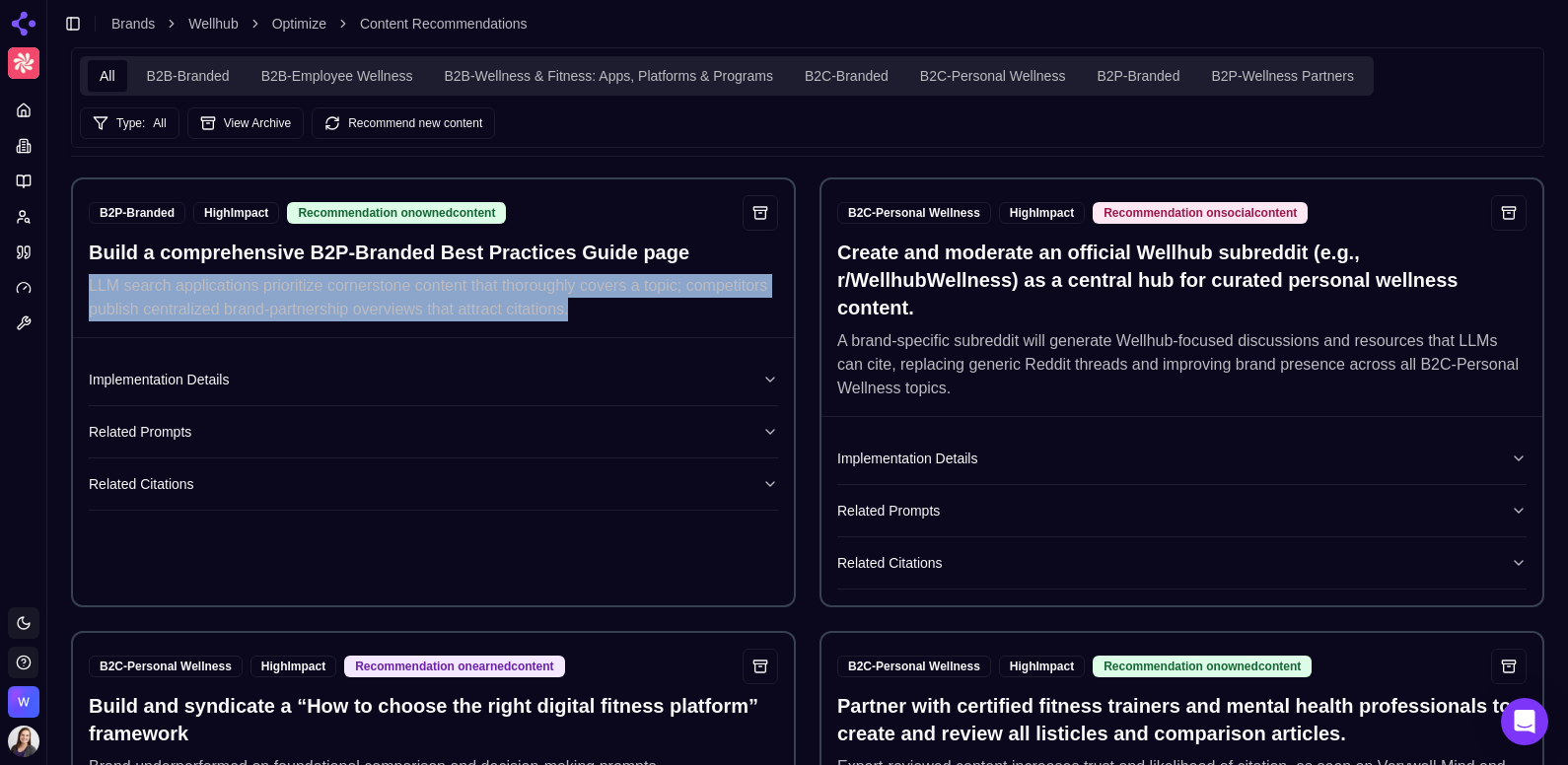 drag, startPoint x: 583, startPoint y: 331, endPoint x: 83, endPoint y: 295, distance: 501.2943 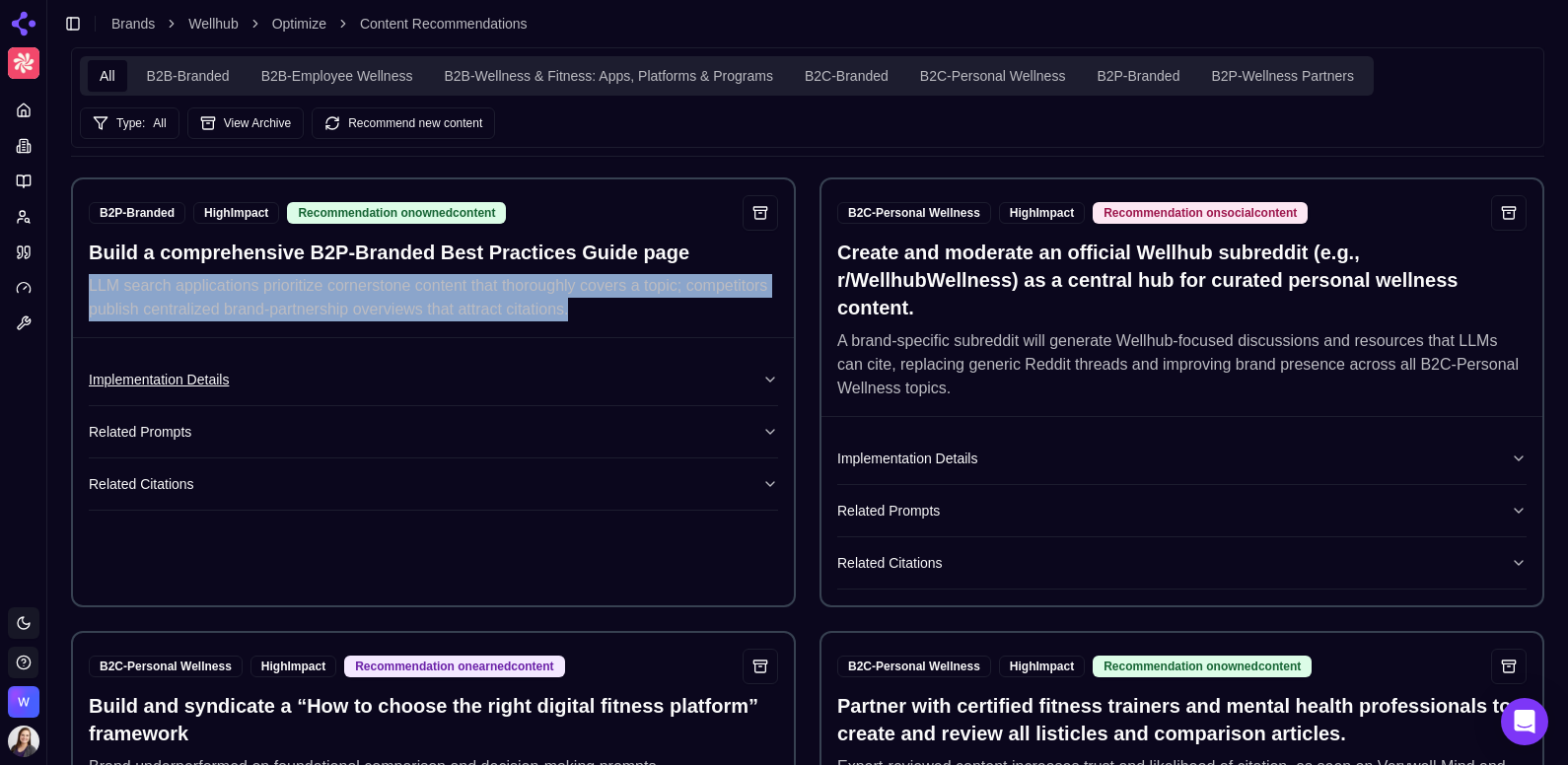 click on "Implementation Details" at bounding box center (433, 380) 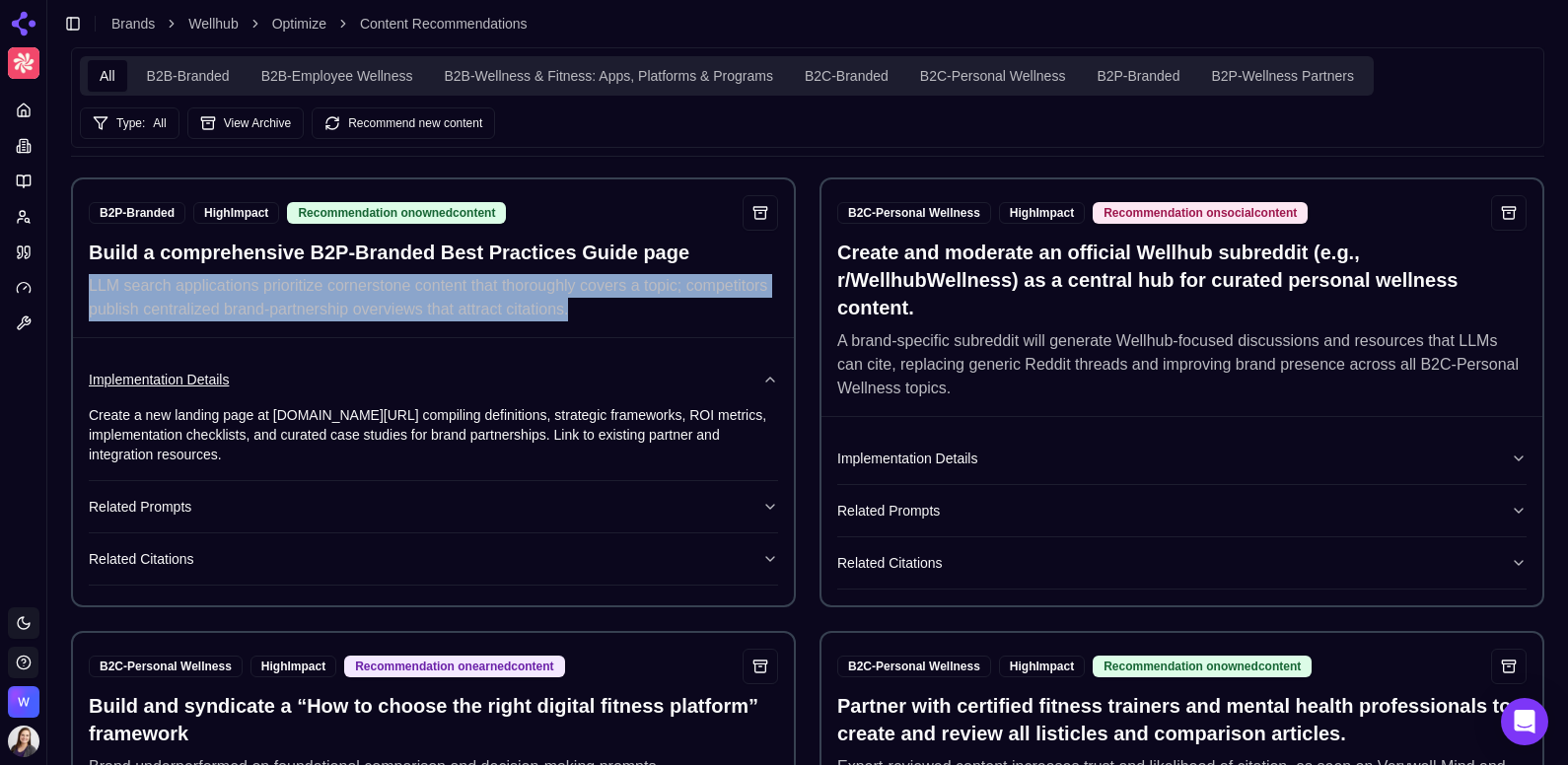 scroll, scrollTop: 986, scrollLeft: 0, axis: vertical 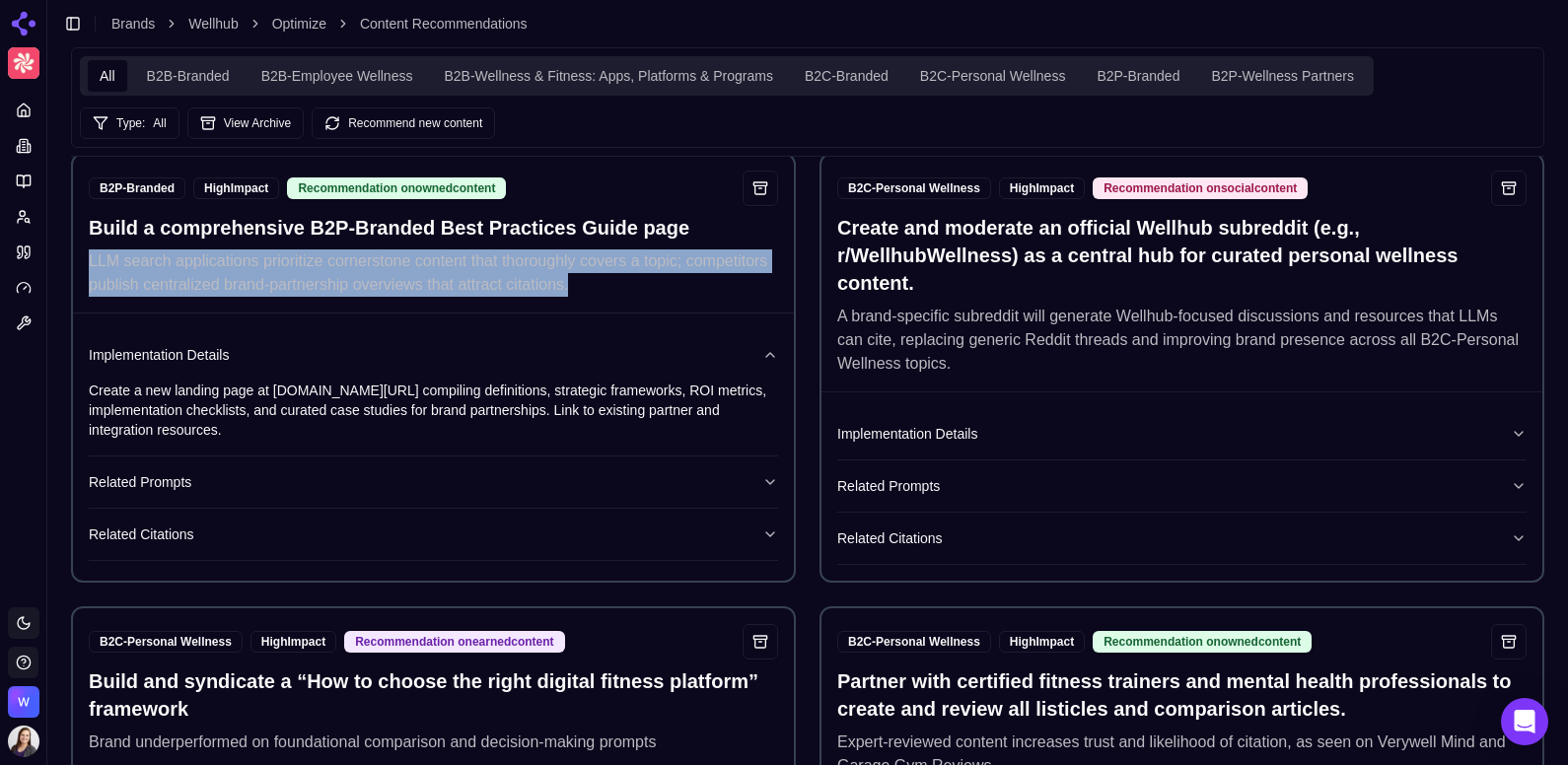 drag, startPoint x: 262, startPoint y: 445, endPoint x: 75, endPoint y: 398, distance: 192.81597 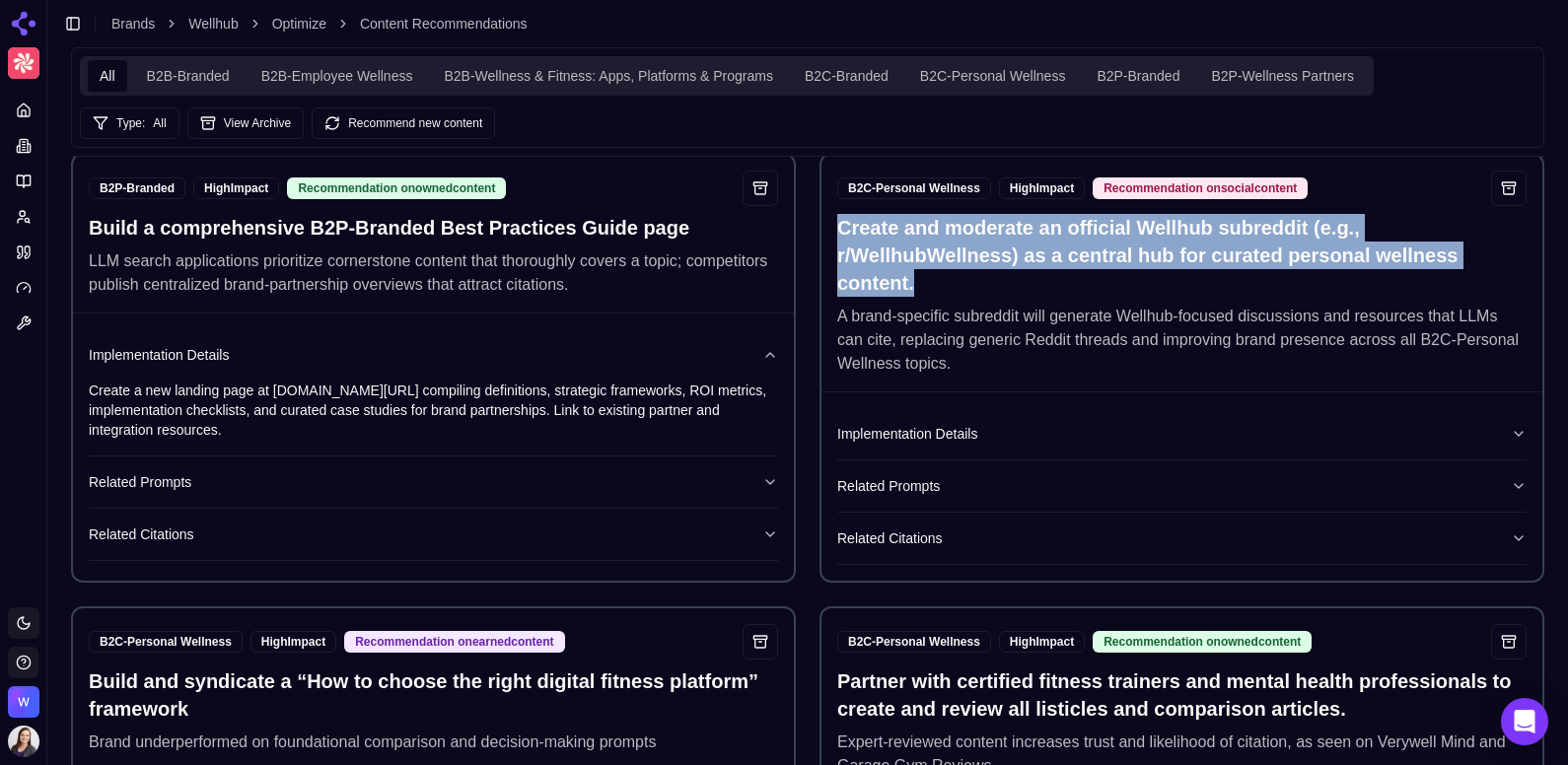 drag, startPoint x: 918, startPoint y: 286, endPoint x: 834, endPoint y: 246, distance: 93.037627 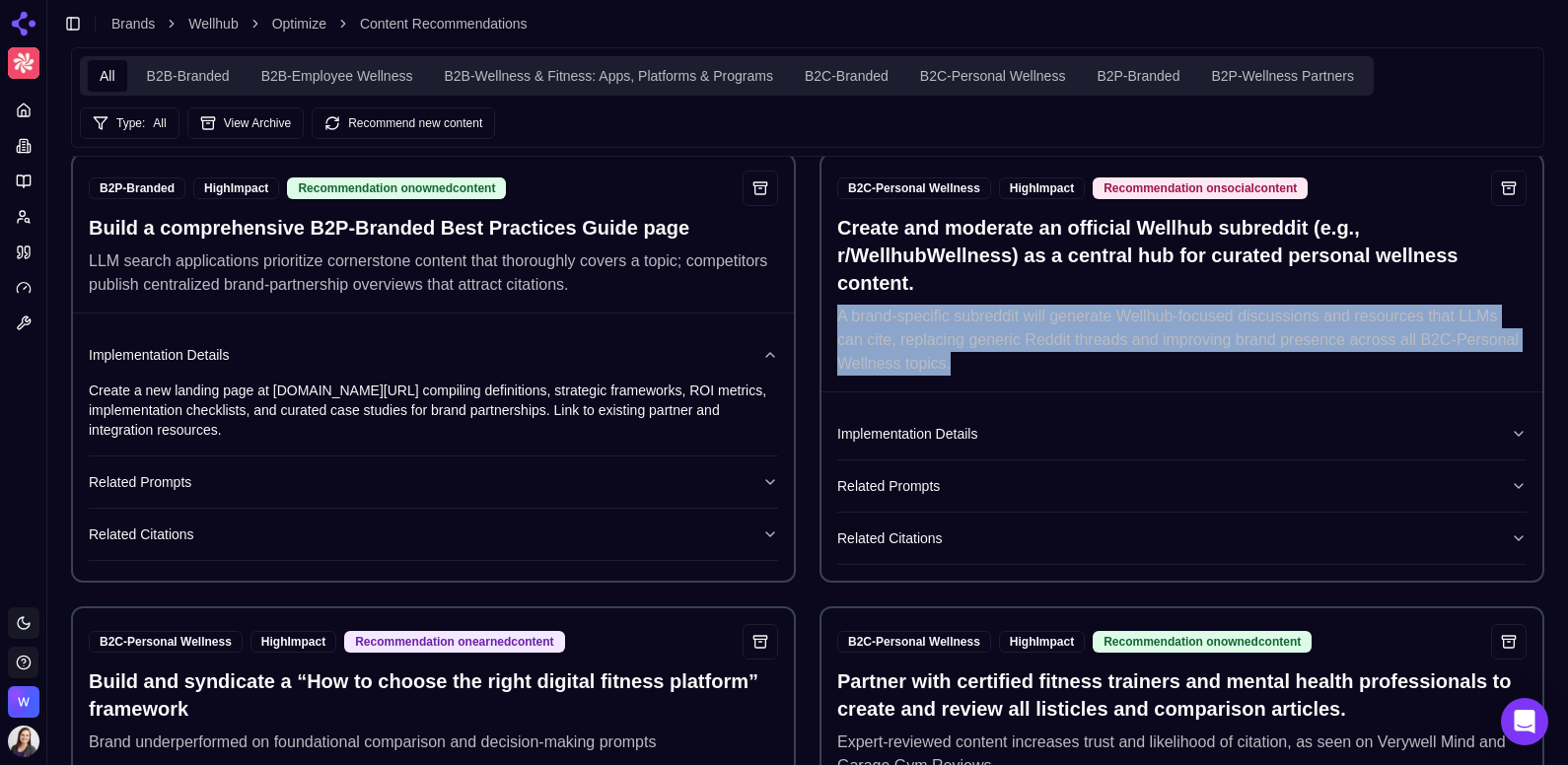 drag, startPoint x: 968, startPoint y: 383, endPoint x: 839, endPoint y: 323, distance: 142.27087 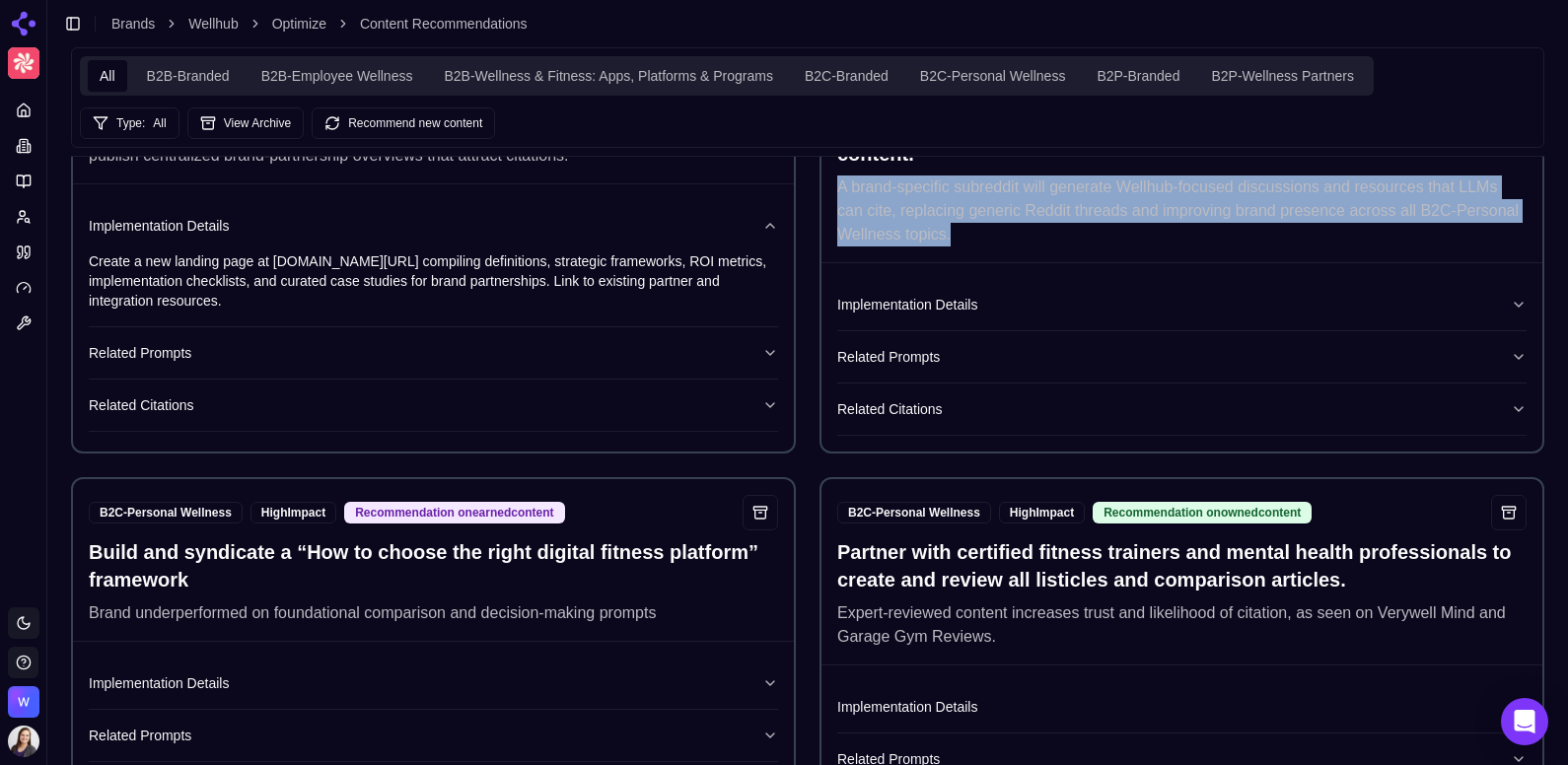 scroll, scrollTop: 1124, scrollLeft: 0, axis: vertical 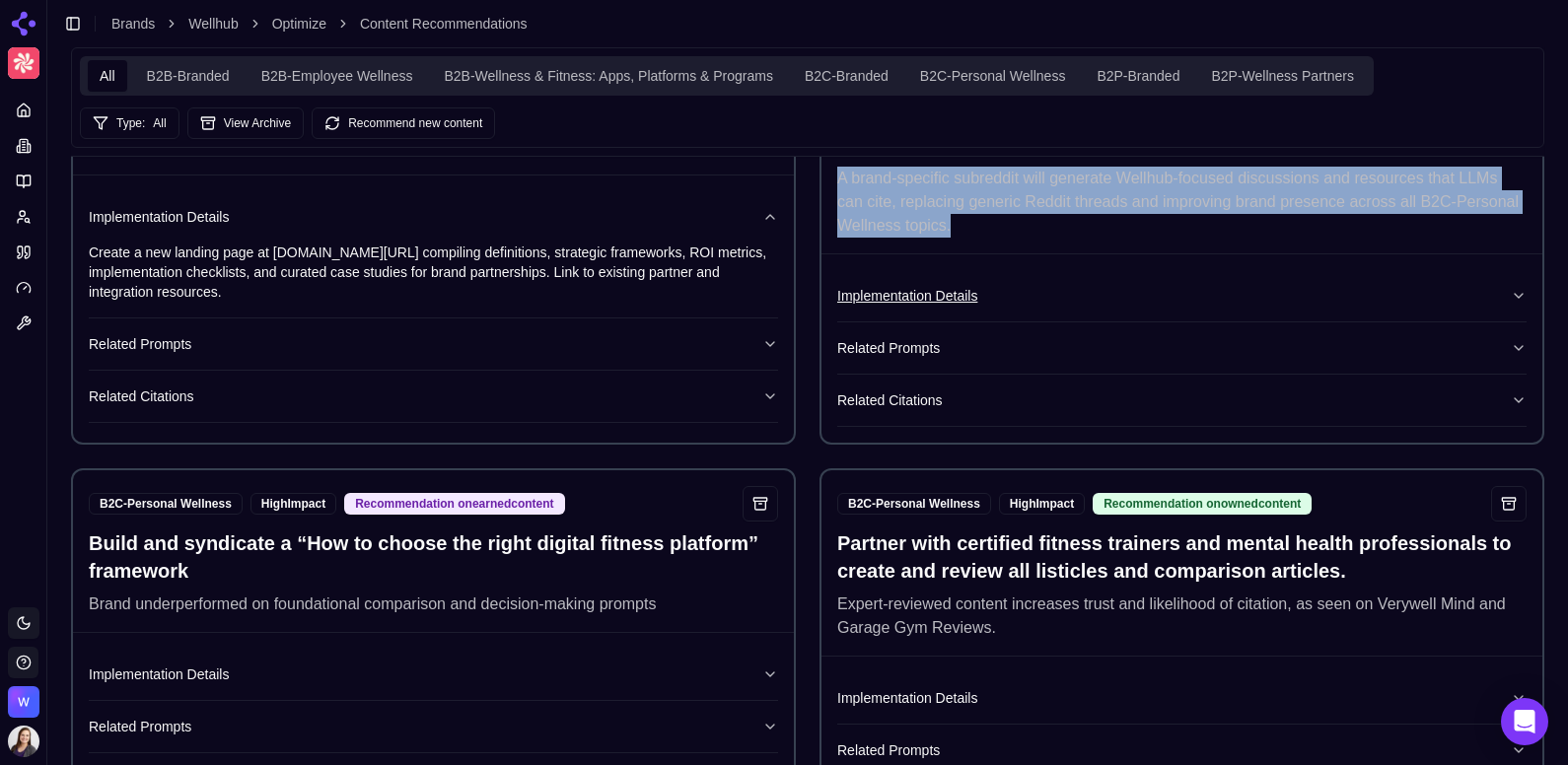 click on "Implementation Details" at bounding box center [1181, 296] 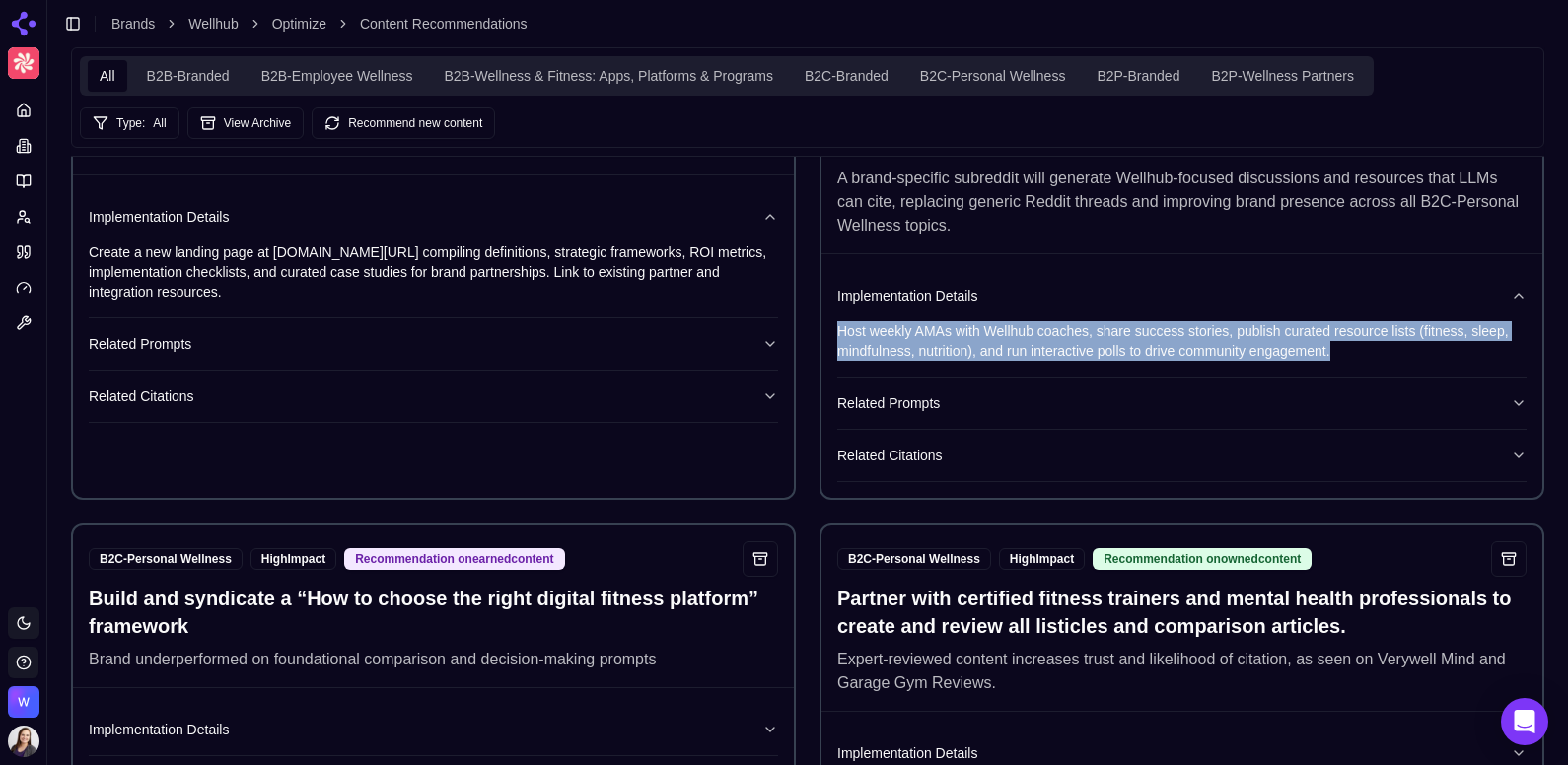 drag, startPoint x: 1338, startPoint y: 369, endPoint x: 836, endPoint y: 349, distance: 502.39825 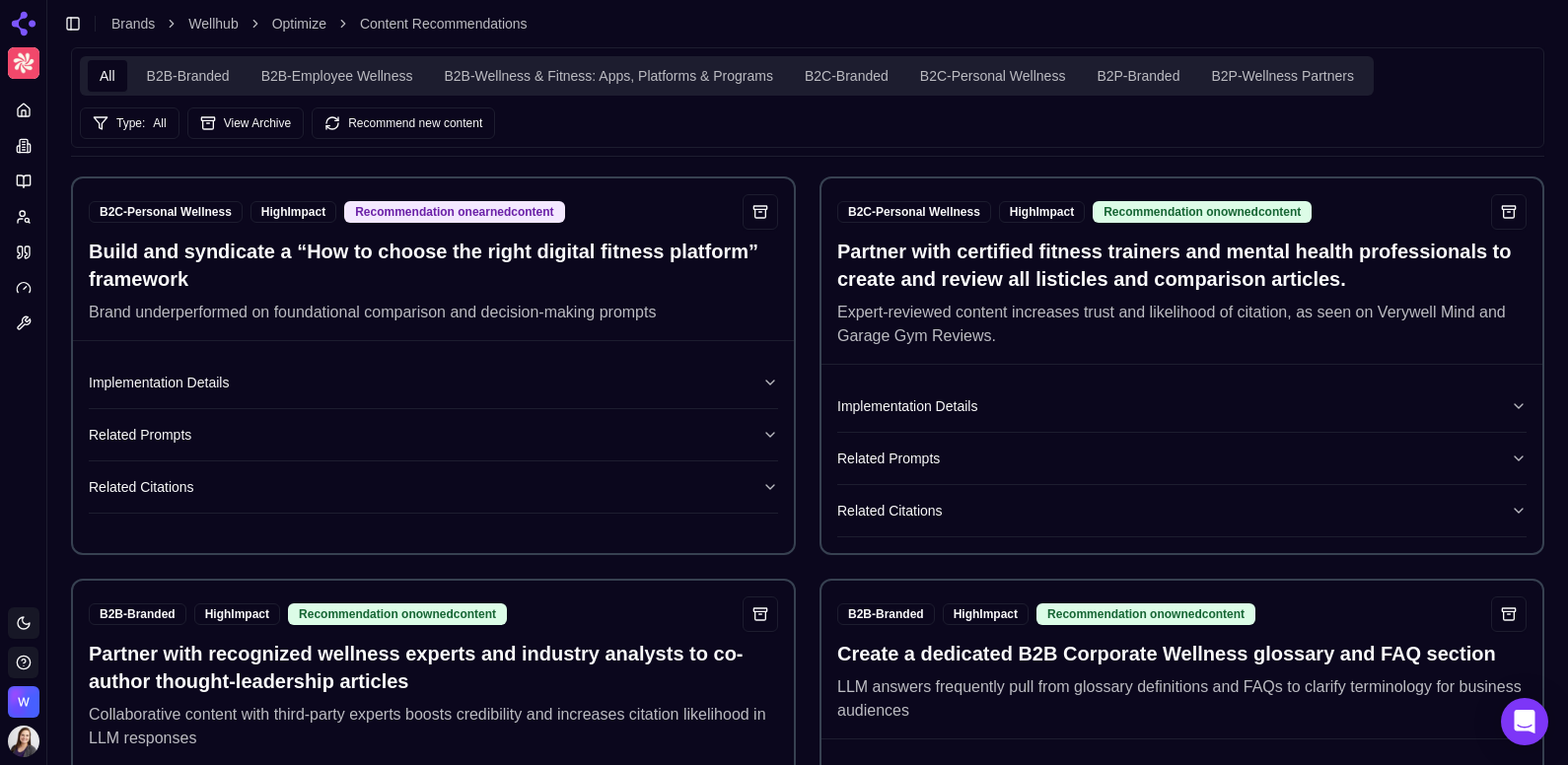 scroll, scrollTop: 1475, scrollLeft: 0, axis: vertical 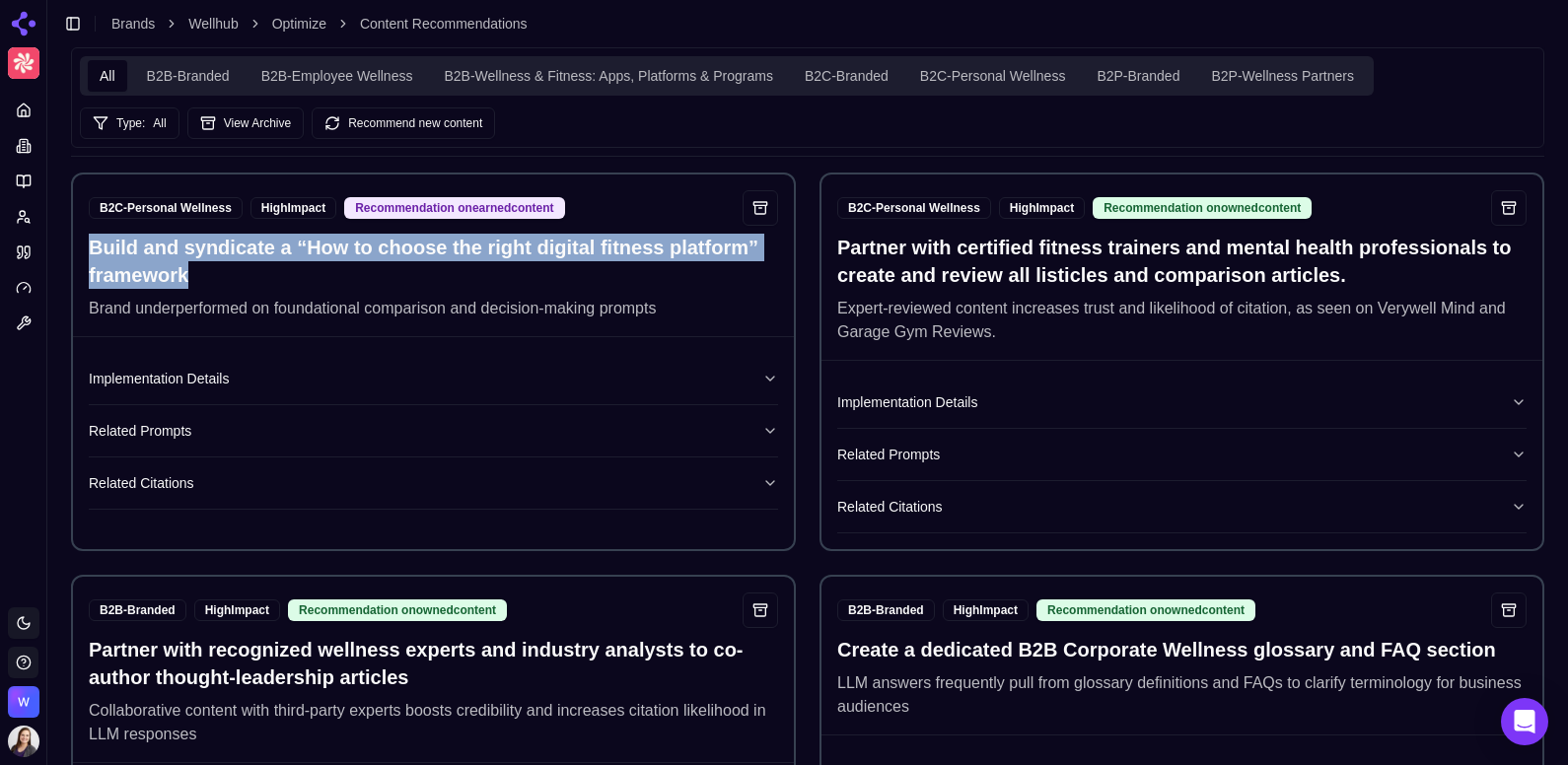 drag, startPoint x: 203, startPoint y: 284, endPoint x: 91, endPoint y: 252, distance: 116.48176 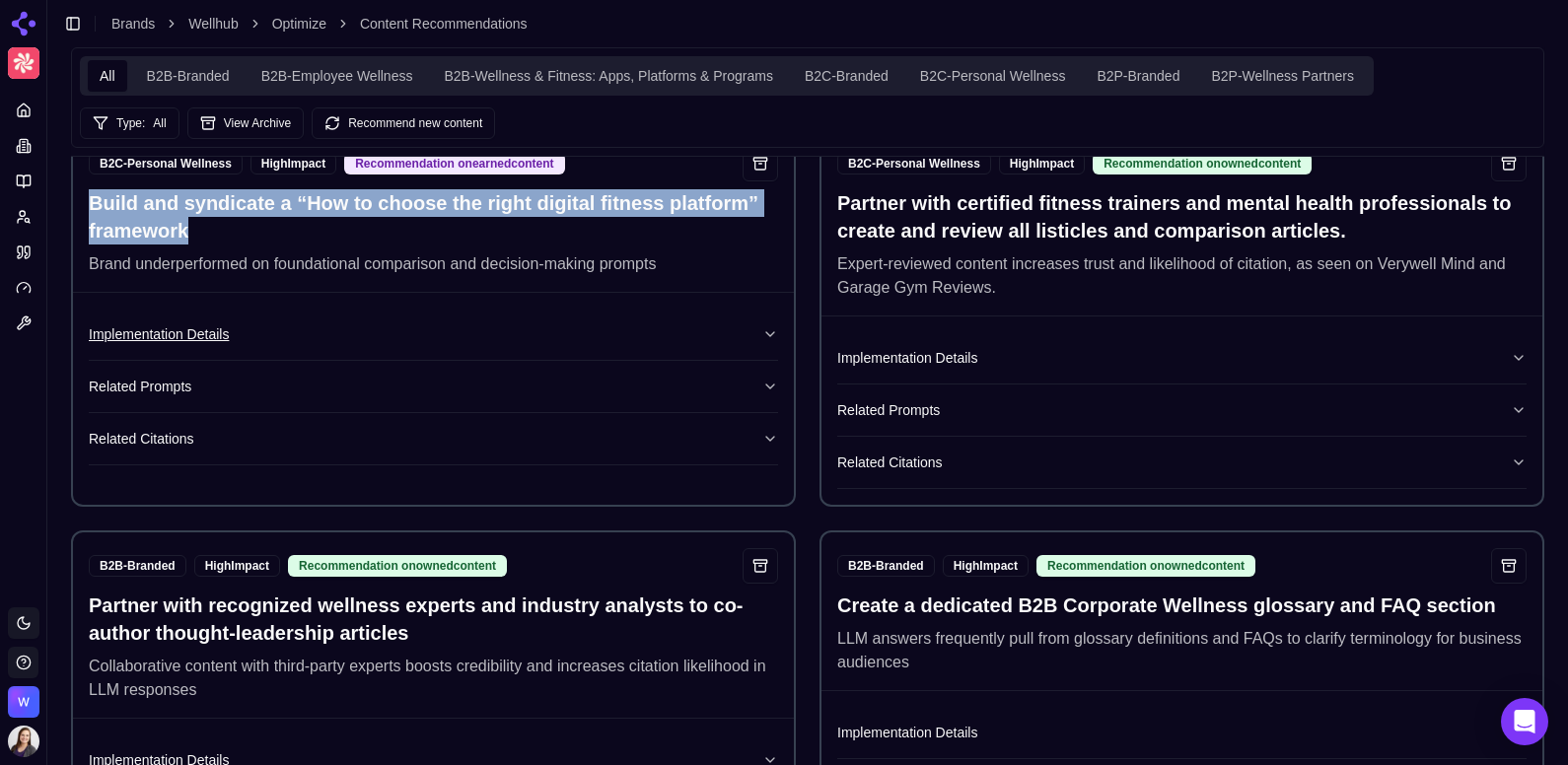 scroll, scrollTop: 1515, scrollLeft: 0, axis: vertical 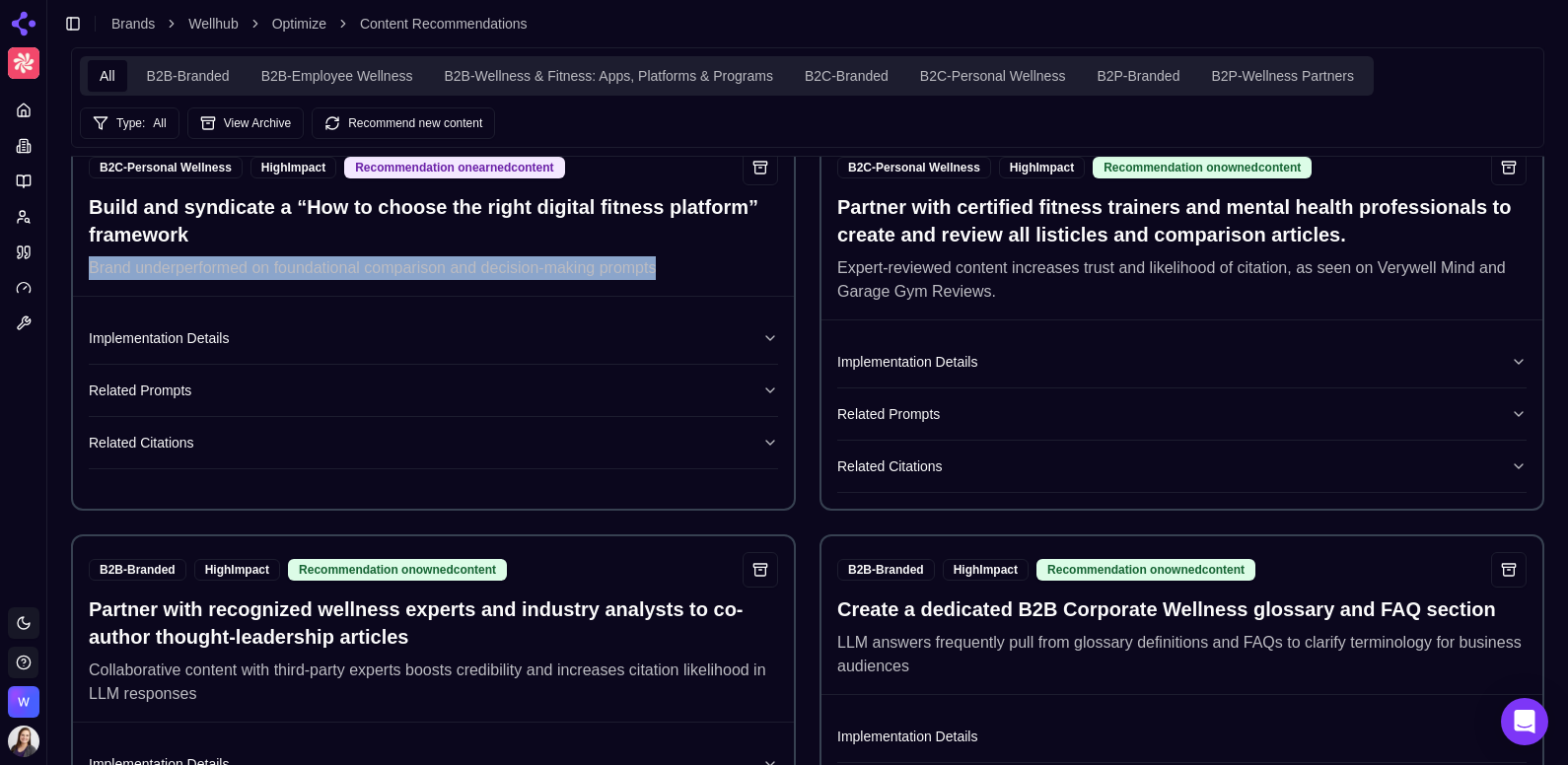 drag, startPoint x: 667, startPoint y: 281, endPoint x: 80, endPoint y: 275, distance: 587.0307 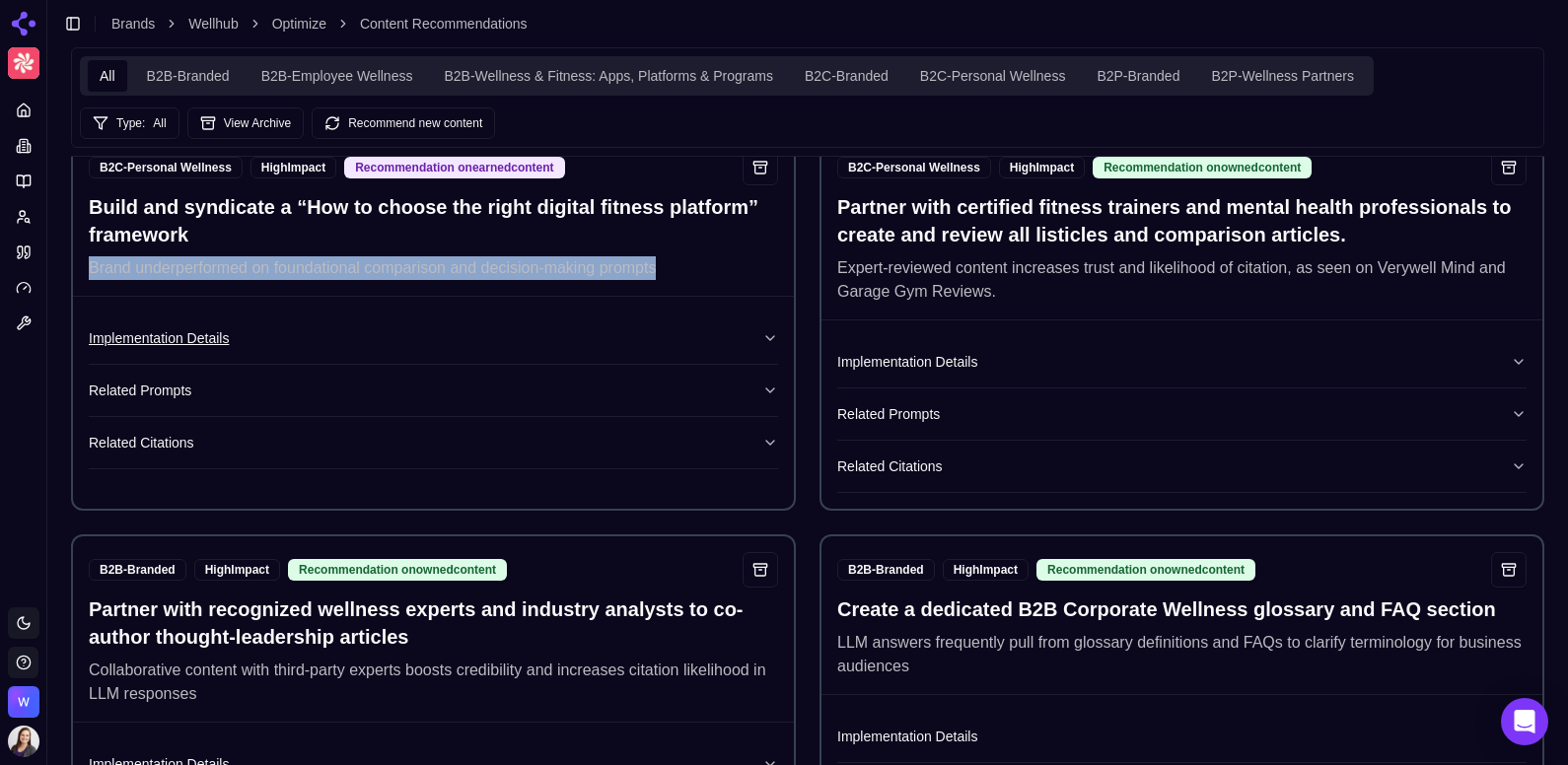 click on "Implementation Details" at bounding box center [433, 338] 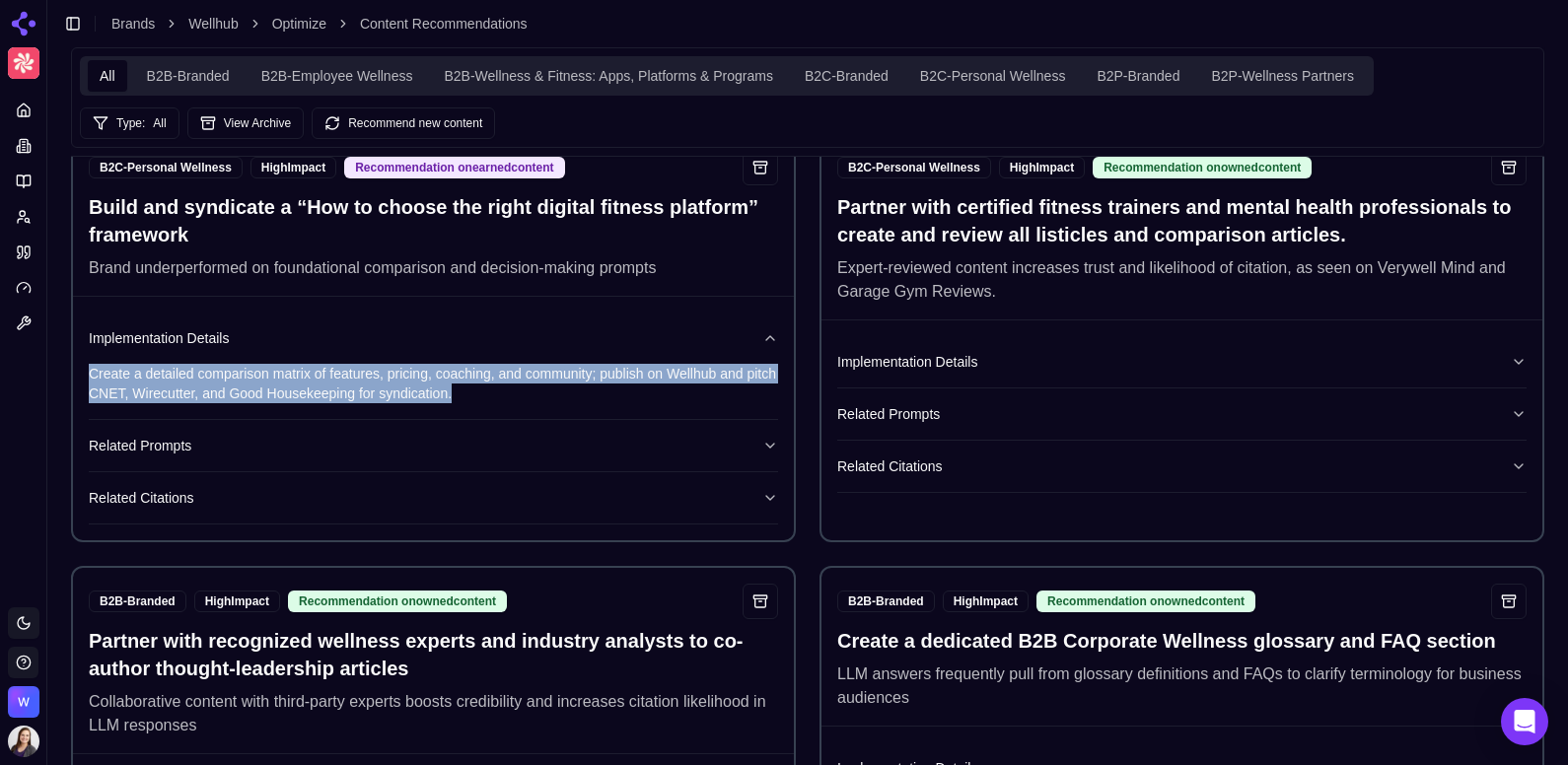 drag, startPoint x: 485, startPoint y: 400, endPoint x: 87, endPoint y: 391, distance: 398.10175 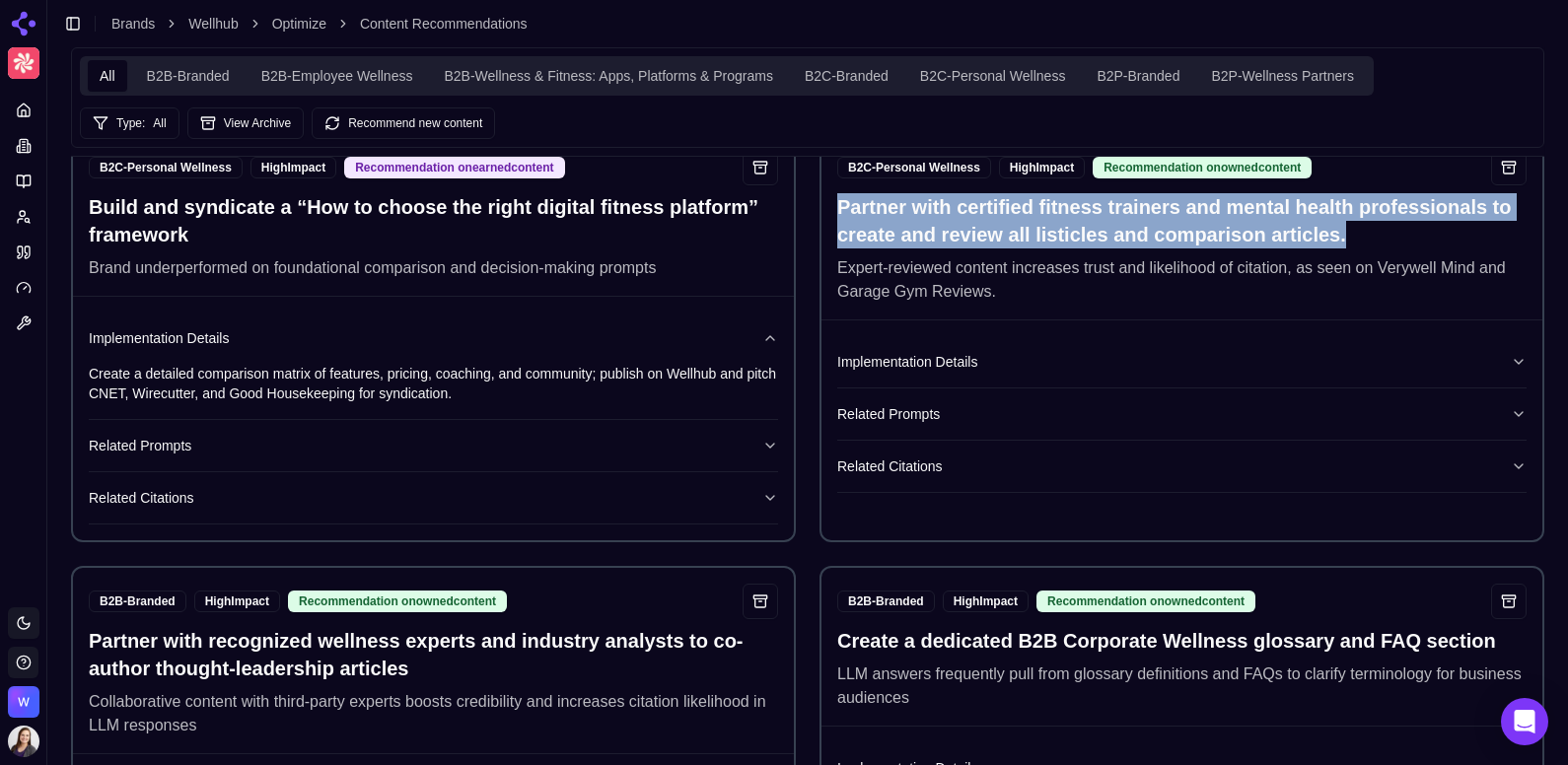 drag, startPoint x: 1362, startPoint y: 251, endPoint x: 833, endPoint y: 224, distance: 529.68859 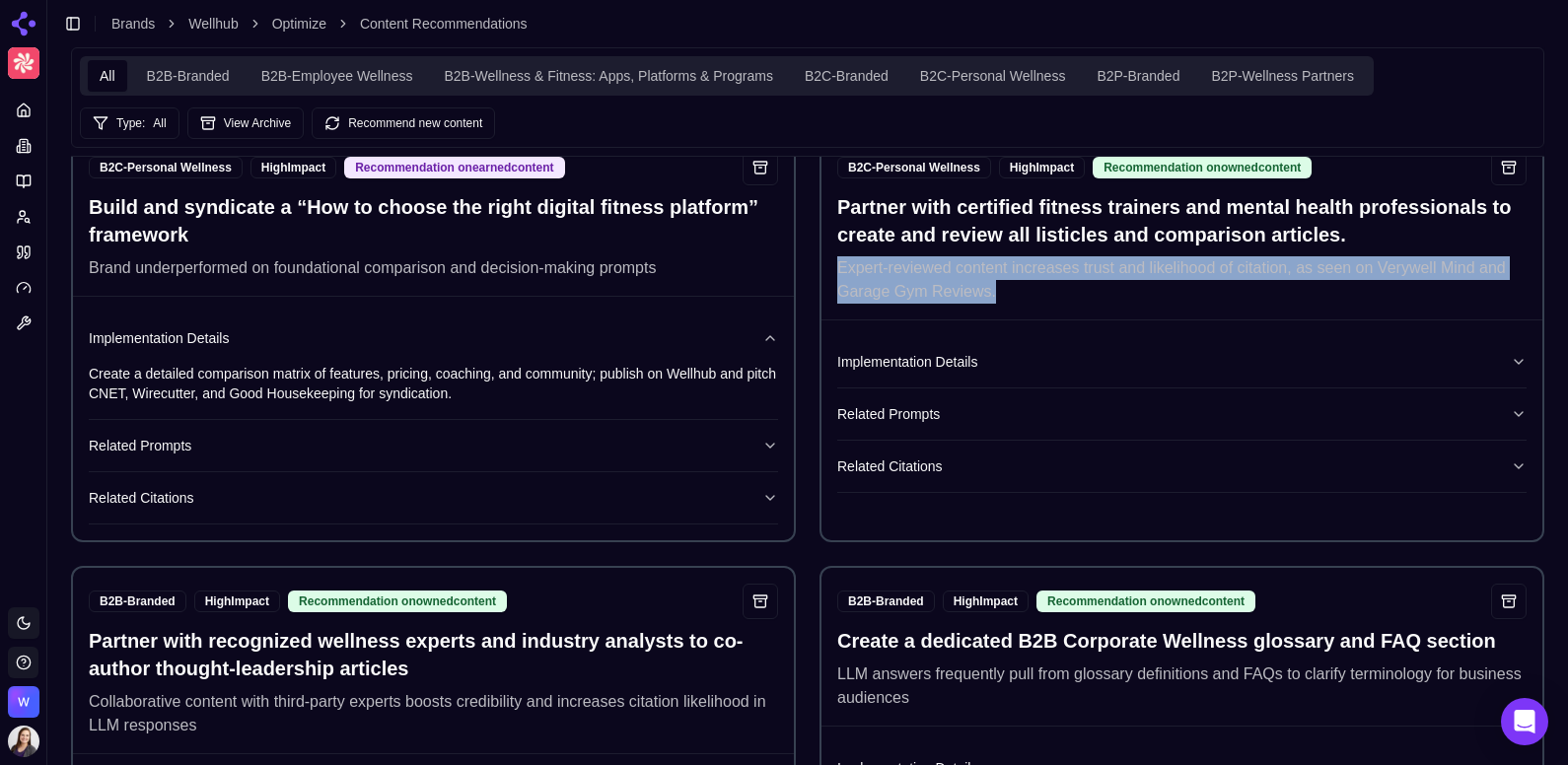 drag, startPoint x: 1004, startPoint y: 303, endPoint x: 837, endPoint y: 283, distance: 168.19334 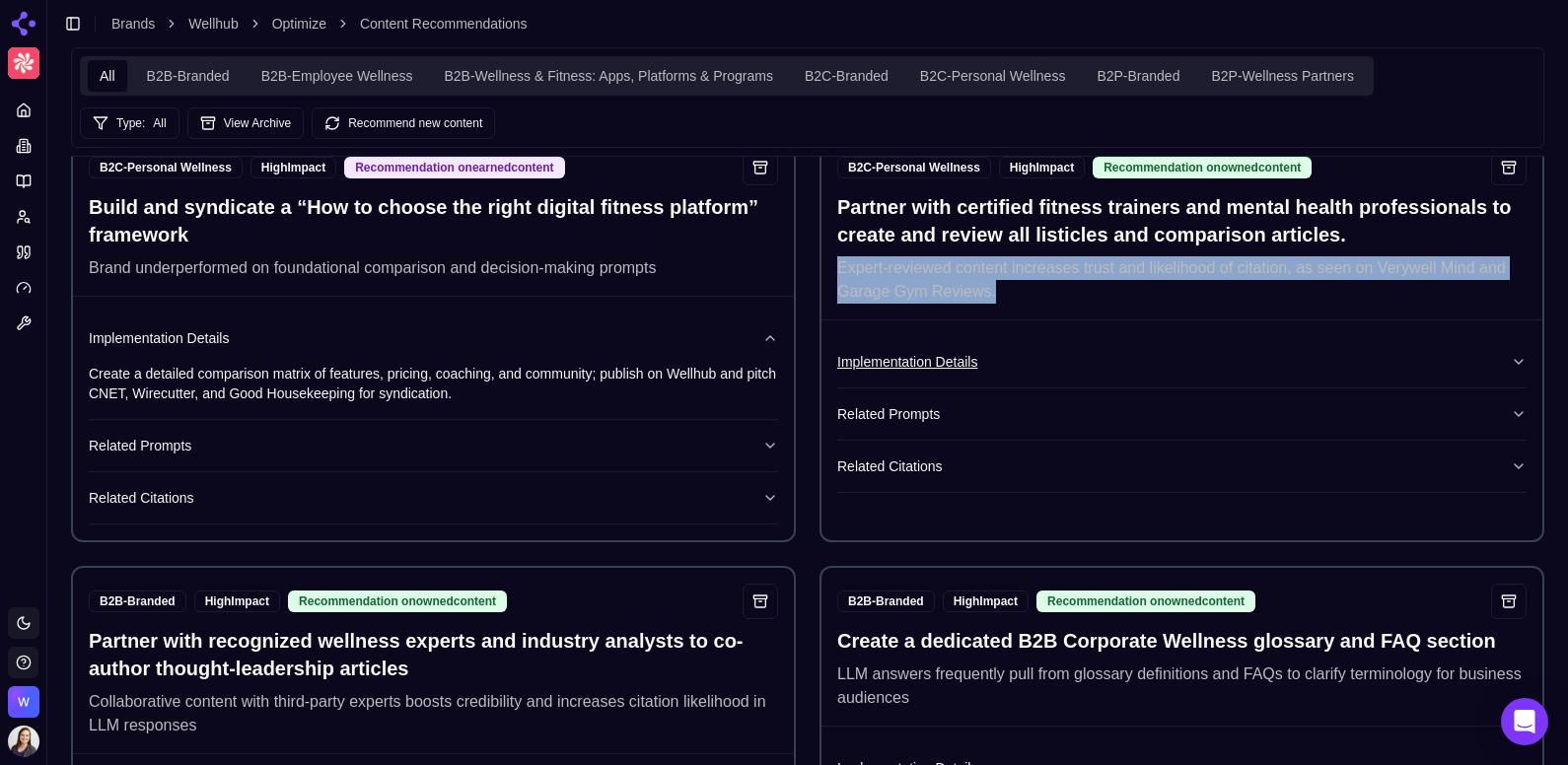 click on "Implementation Details" at bounding box center (1181, 362) 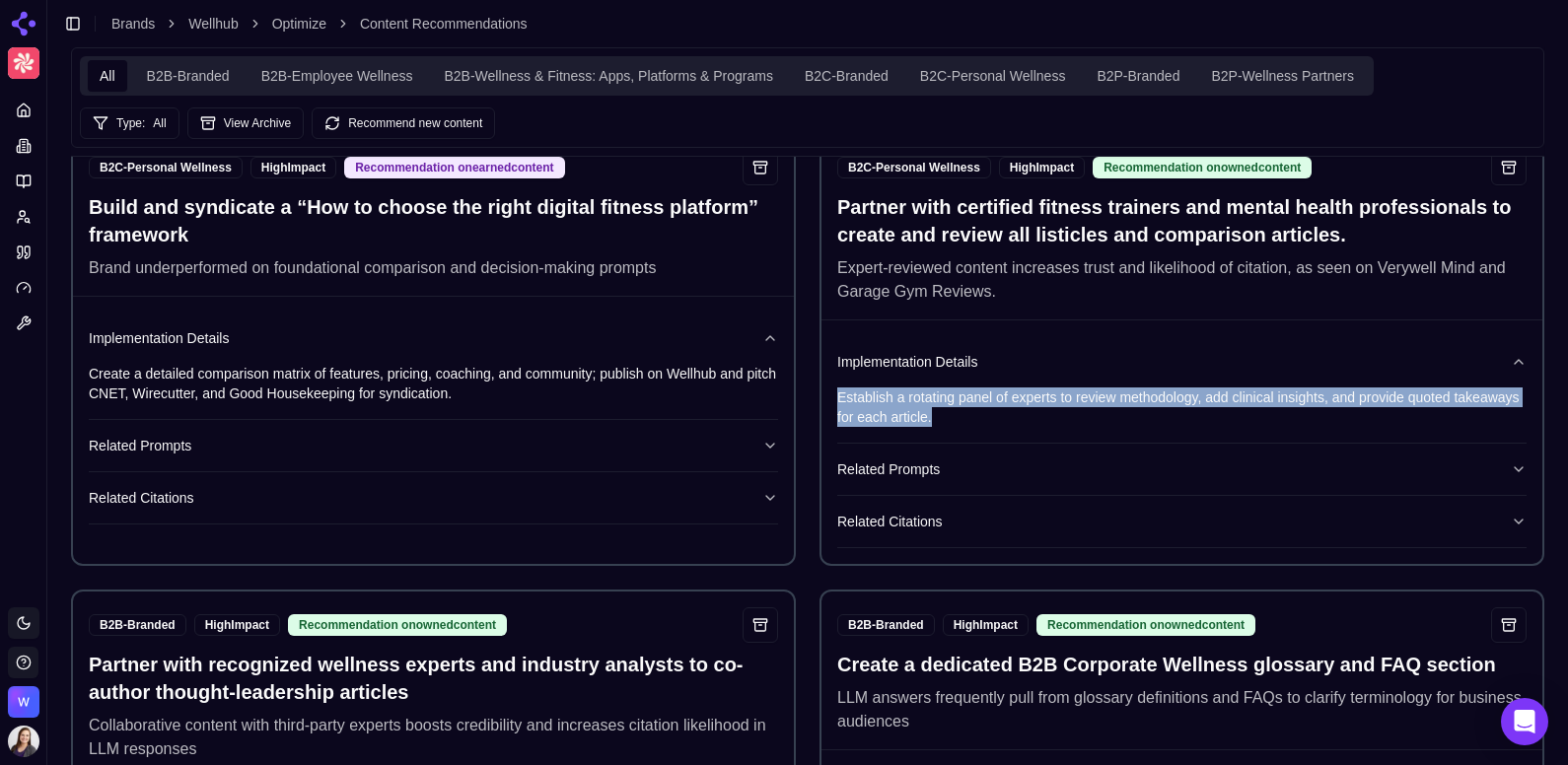 drag, startPoint x: 948, startPoint y: 429, endPoint x: 837, endPoint y: 409, distance: 112.7874 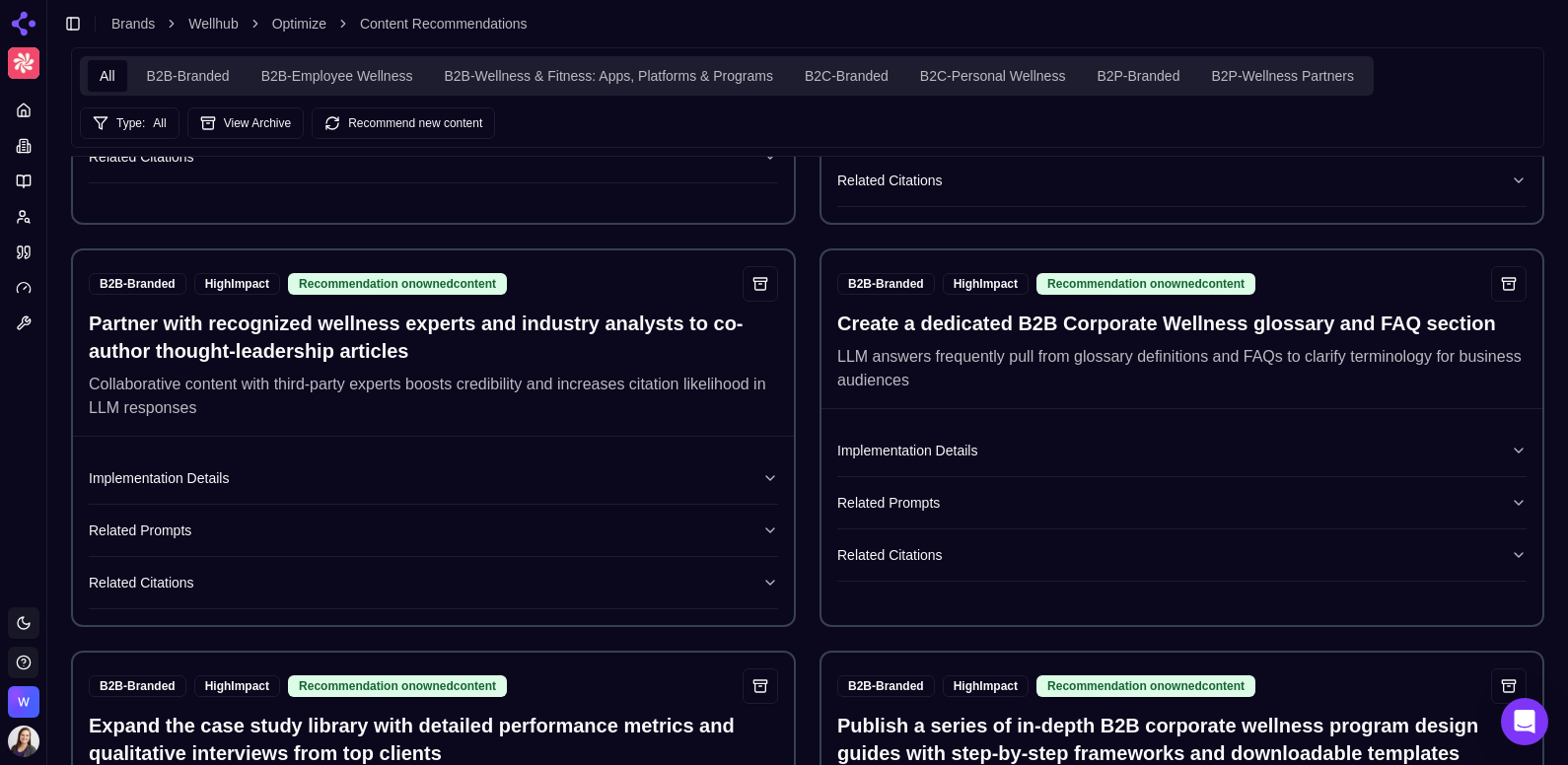 scroll, scrollTop: 1849, scrollLeft: 0, axis: vertical 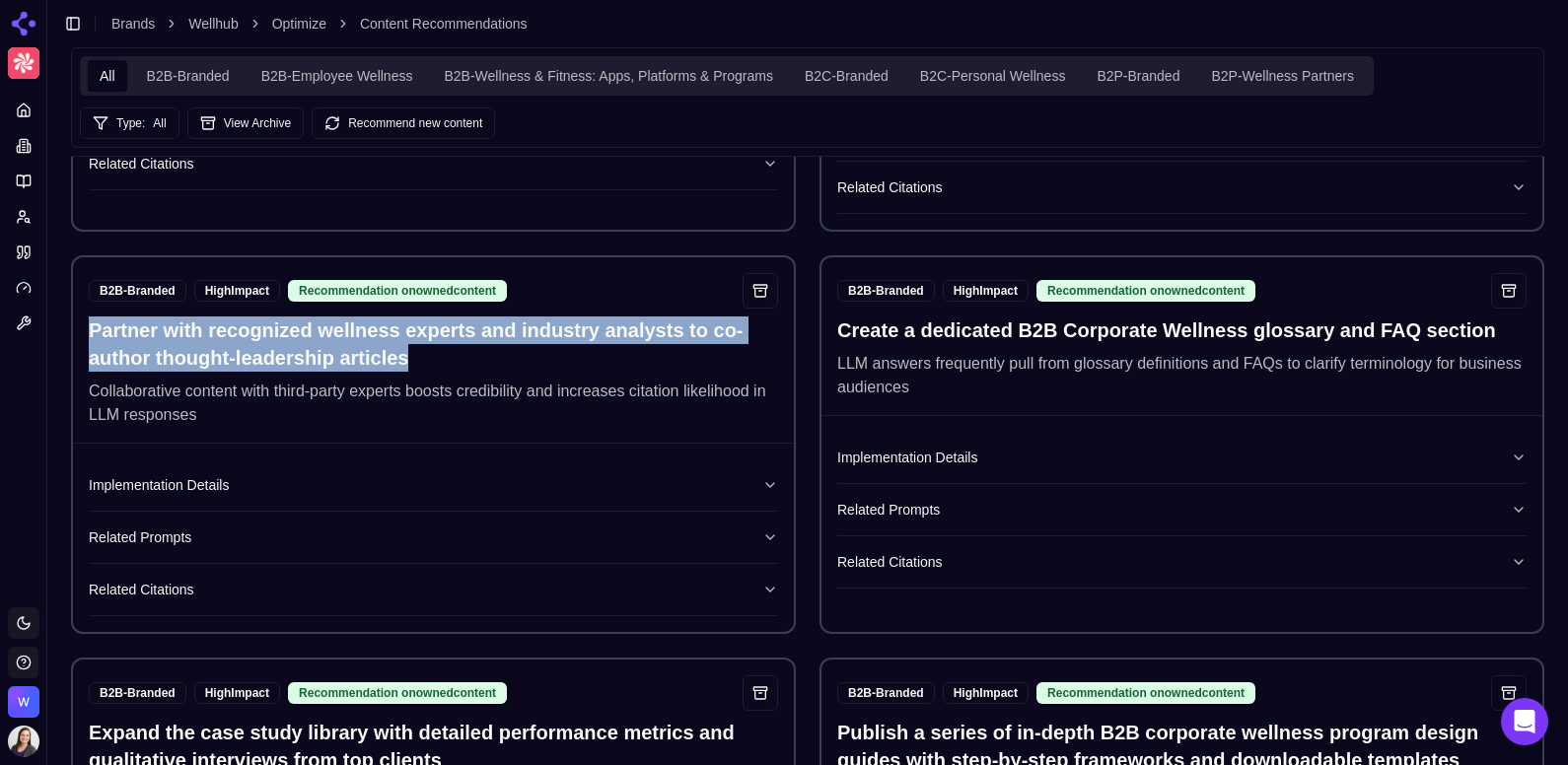 drag, startPoint x: 423, startPoint y: 365, endPoint x: 86, endPoint y: 346, distance: 337.53518 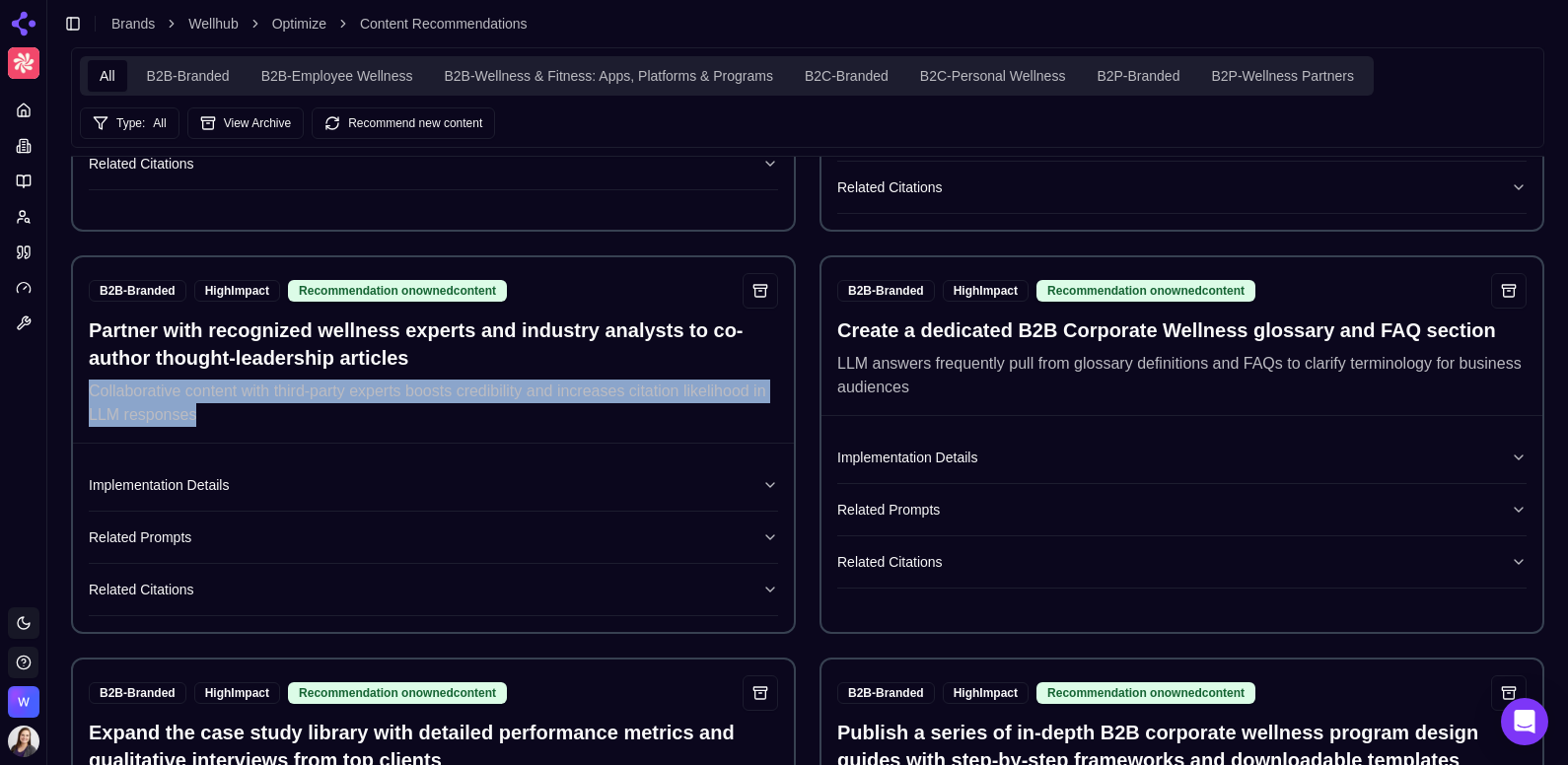 drag, startPoint x: 211, startPoint y: 427, endPoint x: 88, endPoint y: 396, distance: 126.84636 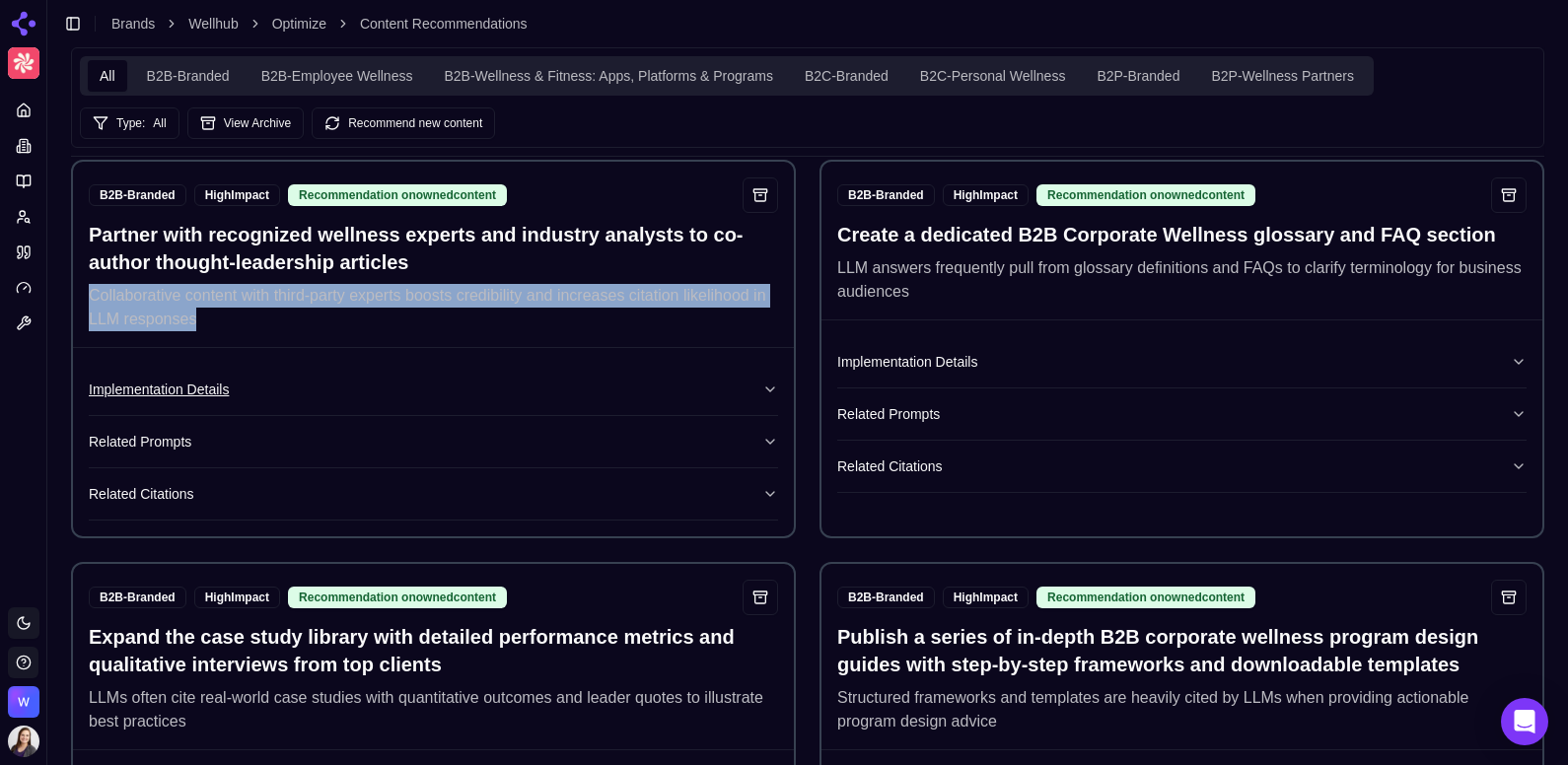 click on "Implementation Details" at bounding box center (433, 389) 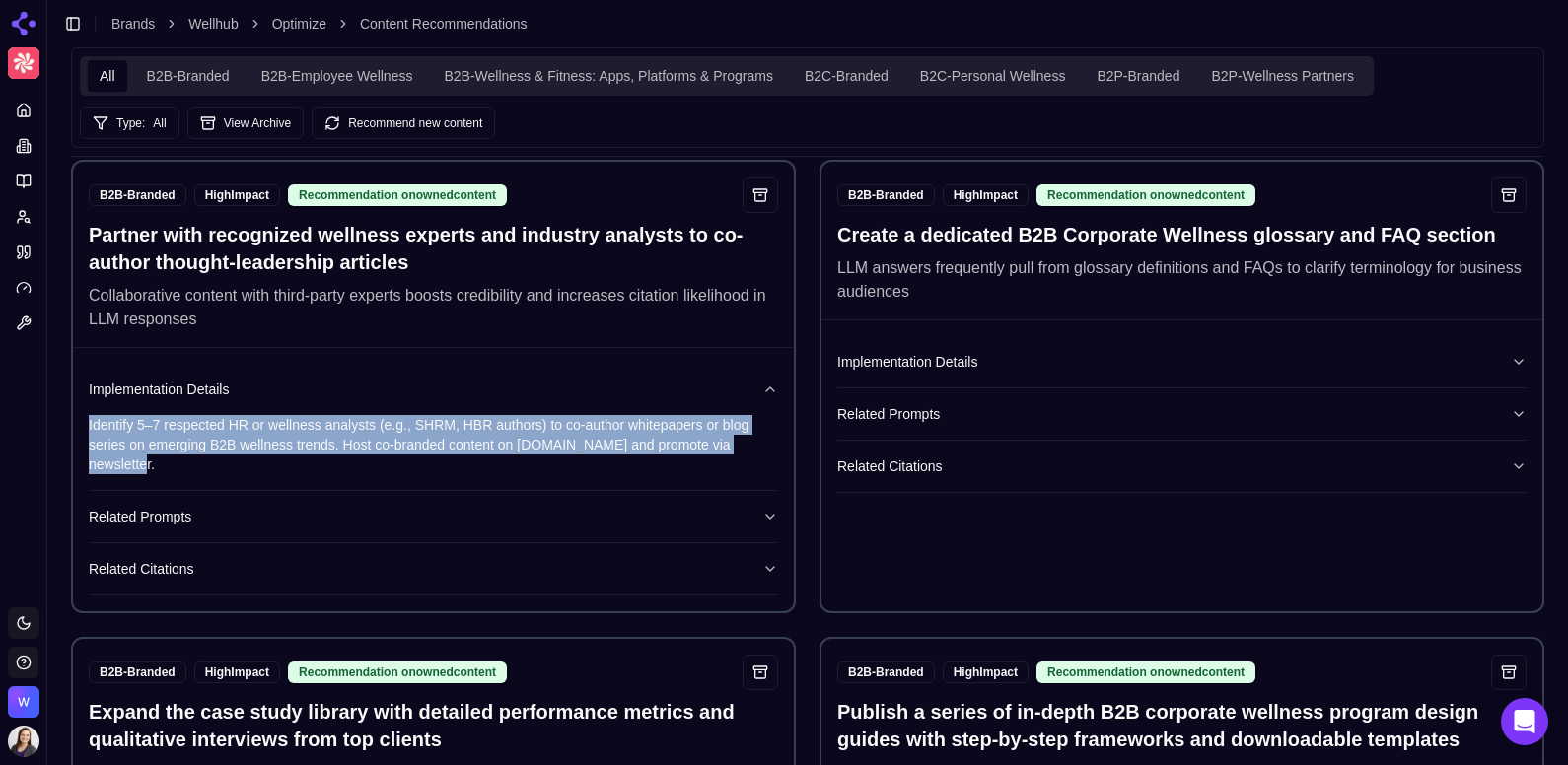drag, startPoint x: 772, startPoint y: 453, endPoint x: 86, endPoint y: 421, distance: 686.74595 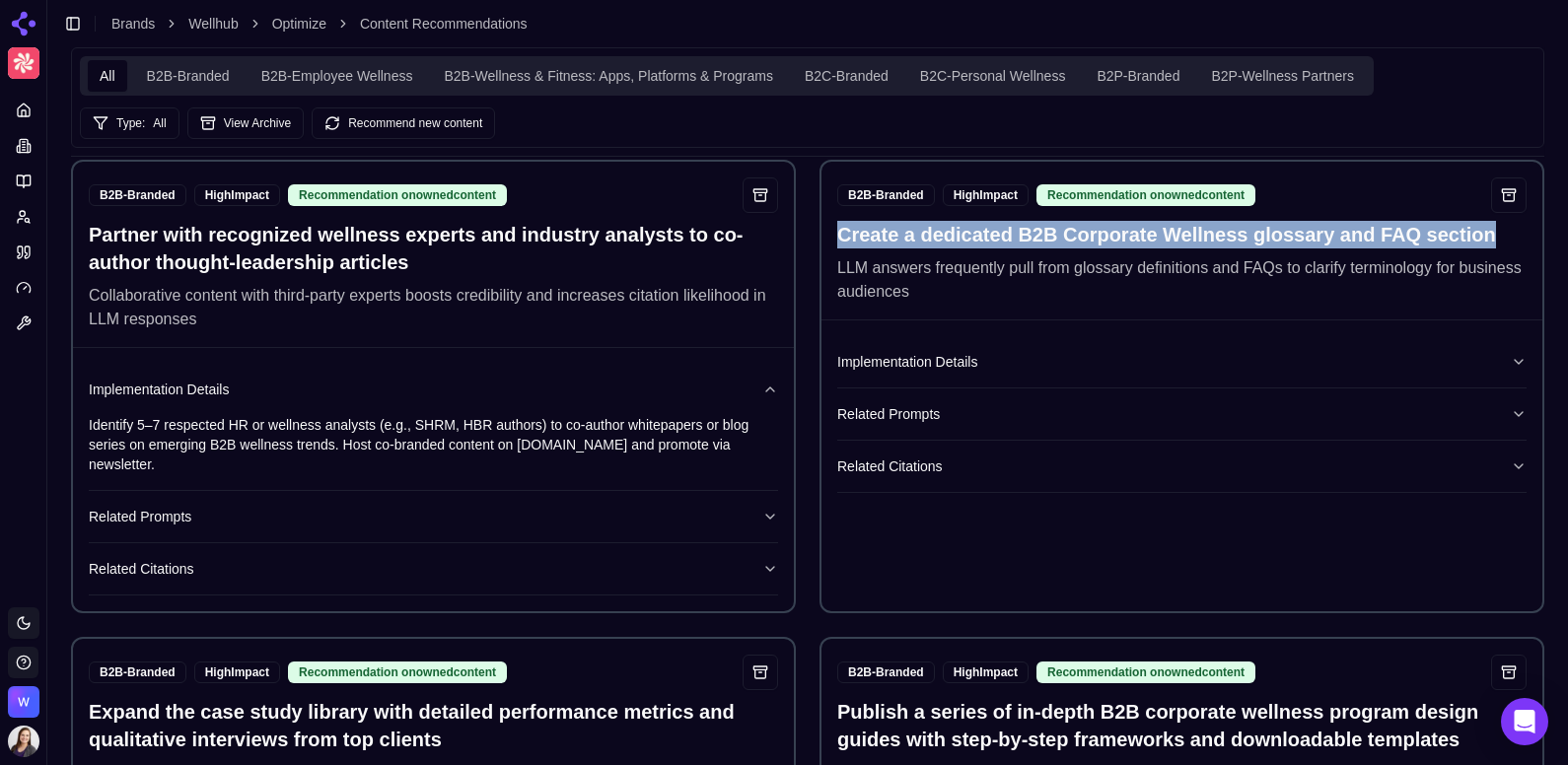 drag, startPoint x: 1497, startPoint y: 243, endPoint x: 841, endPoint y: 243, distance: 656 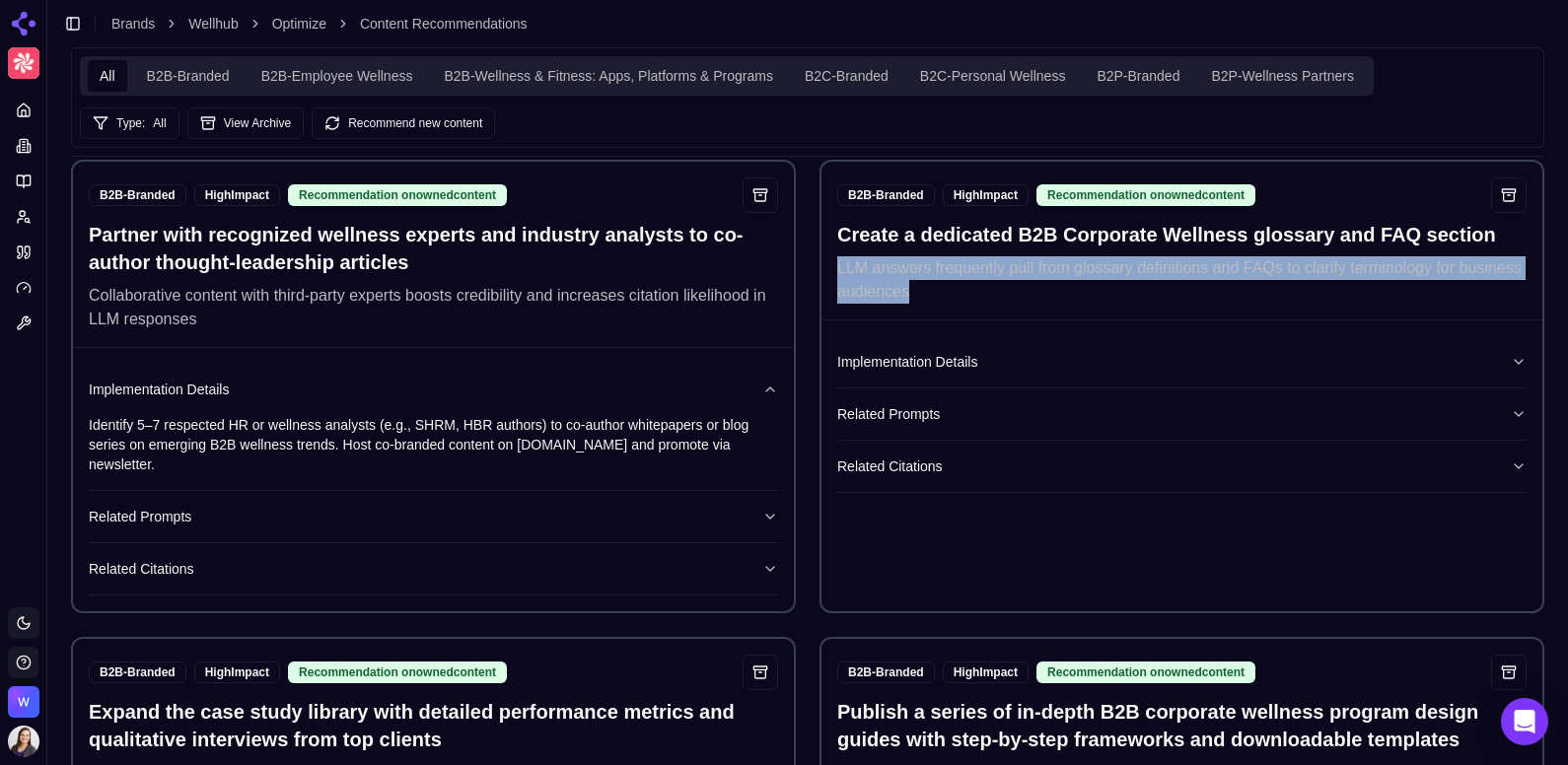 drag, startPoint x: 936, startPoint y: 306, endPoint x: 834, endPoint y: 280, distance: 105.26158 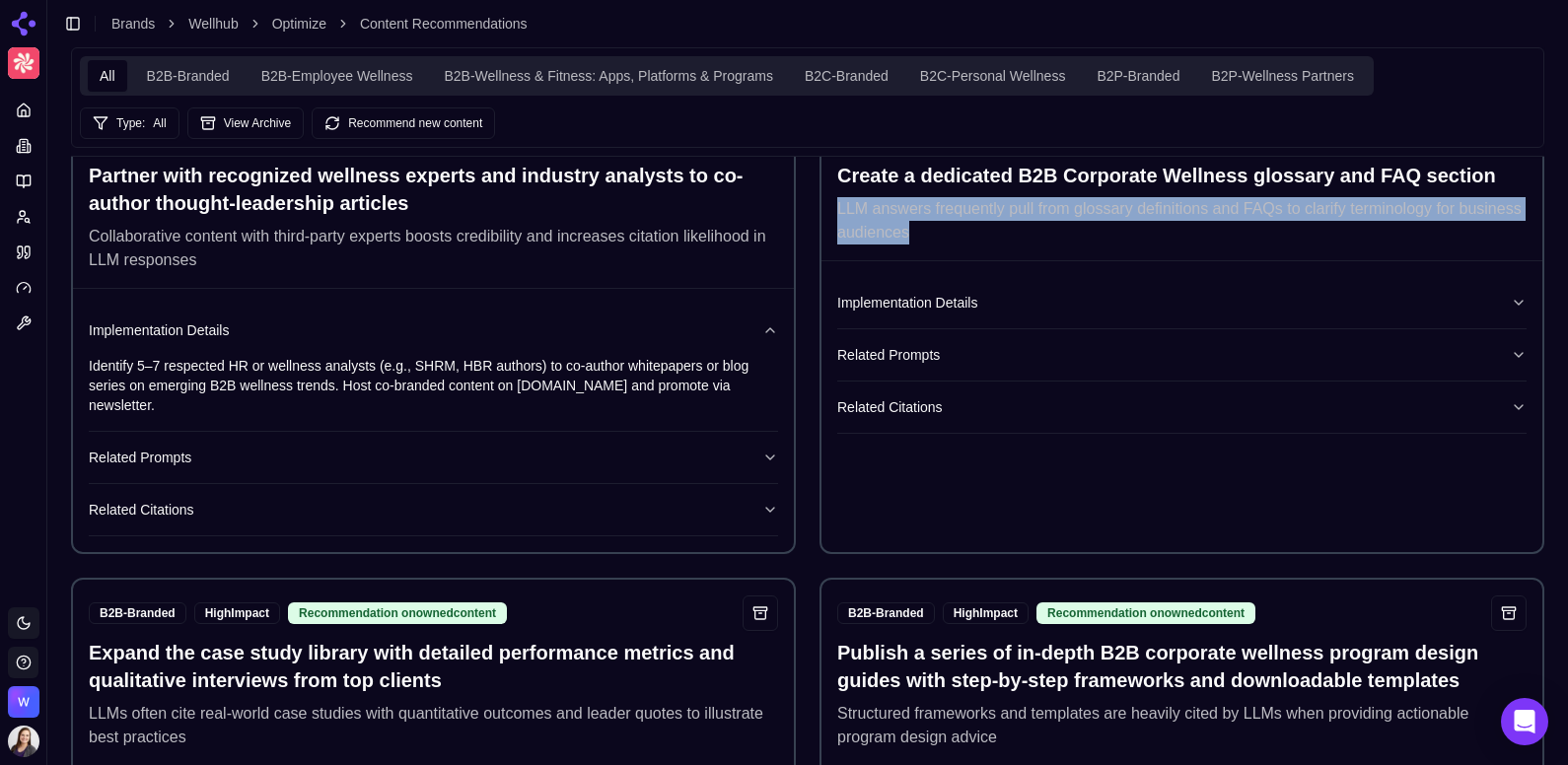 scroll, scrollTop: 2042, scrollLeft: 0, axis: vertical 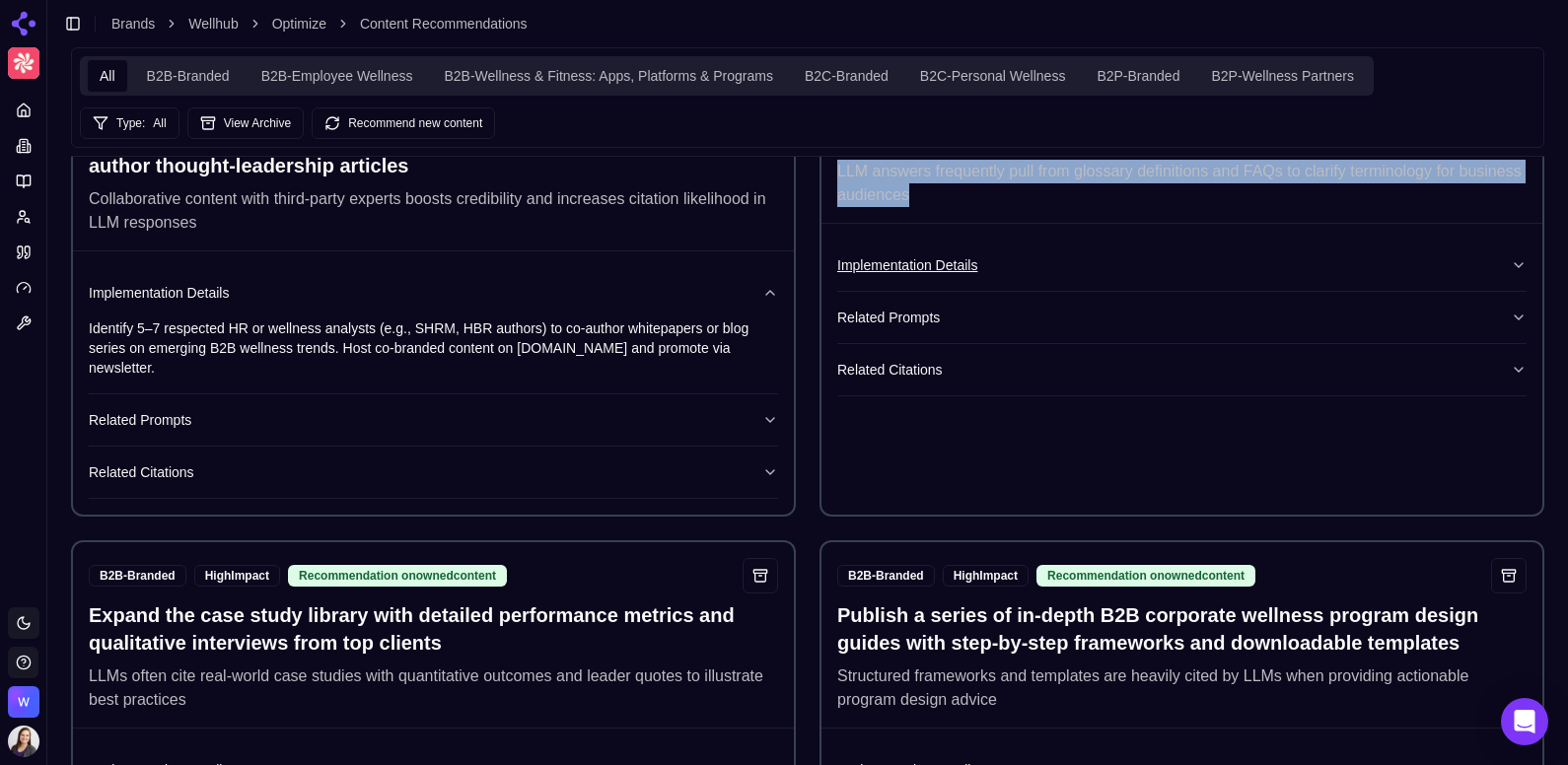 click on "Implementation Details" at bounding box center [1181, 265] 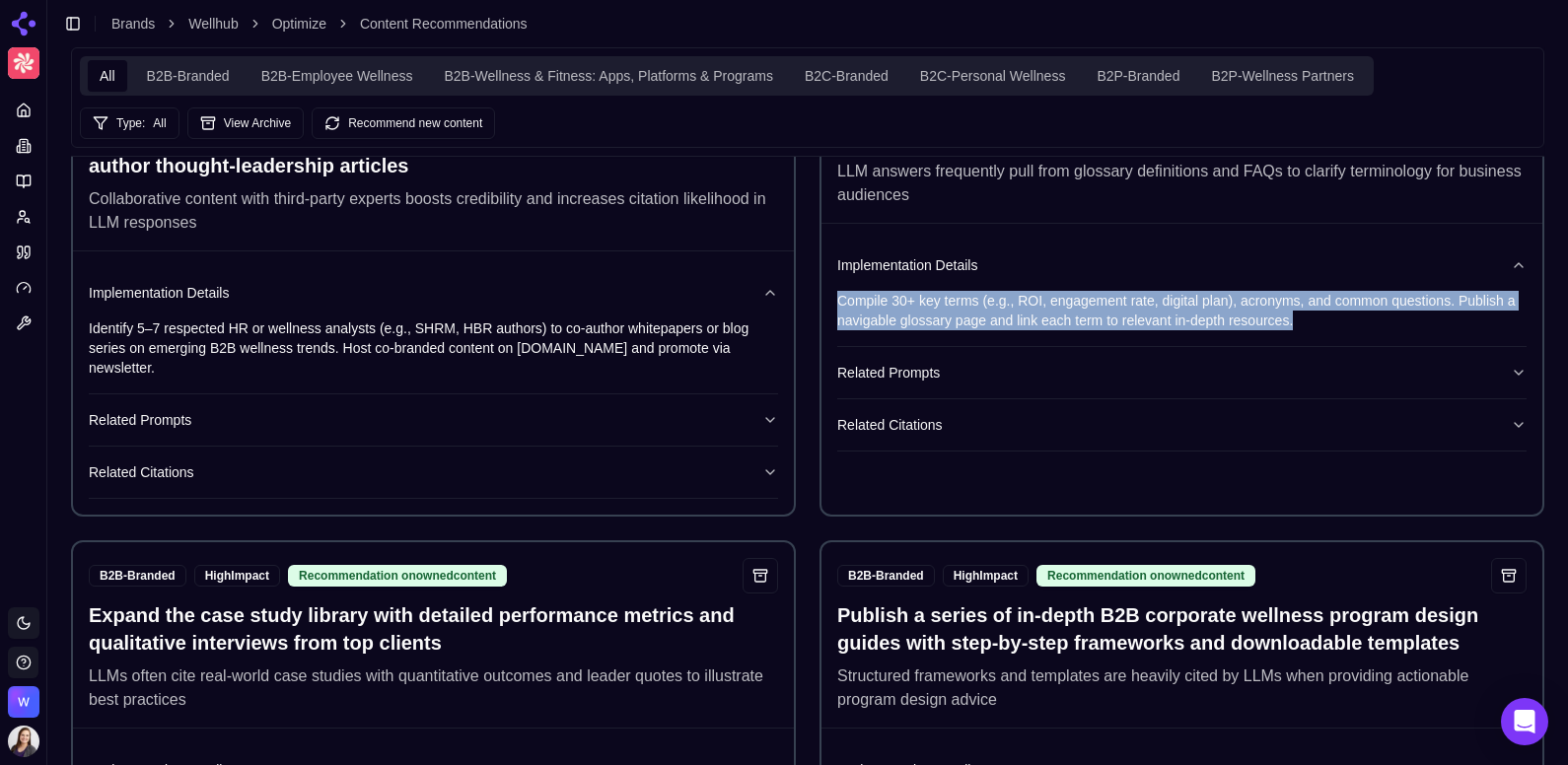 drag, startPoint x: 1302, startPoint y: 328, endPoint x: 833, endPoint y: 302, distance: 469.72013 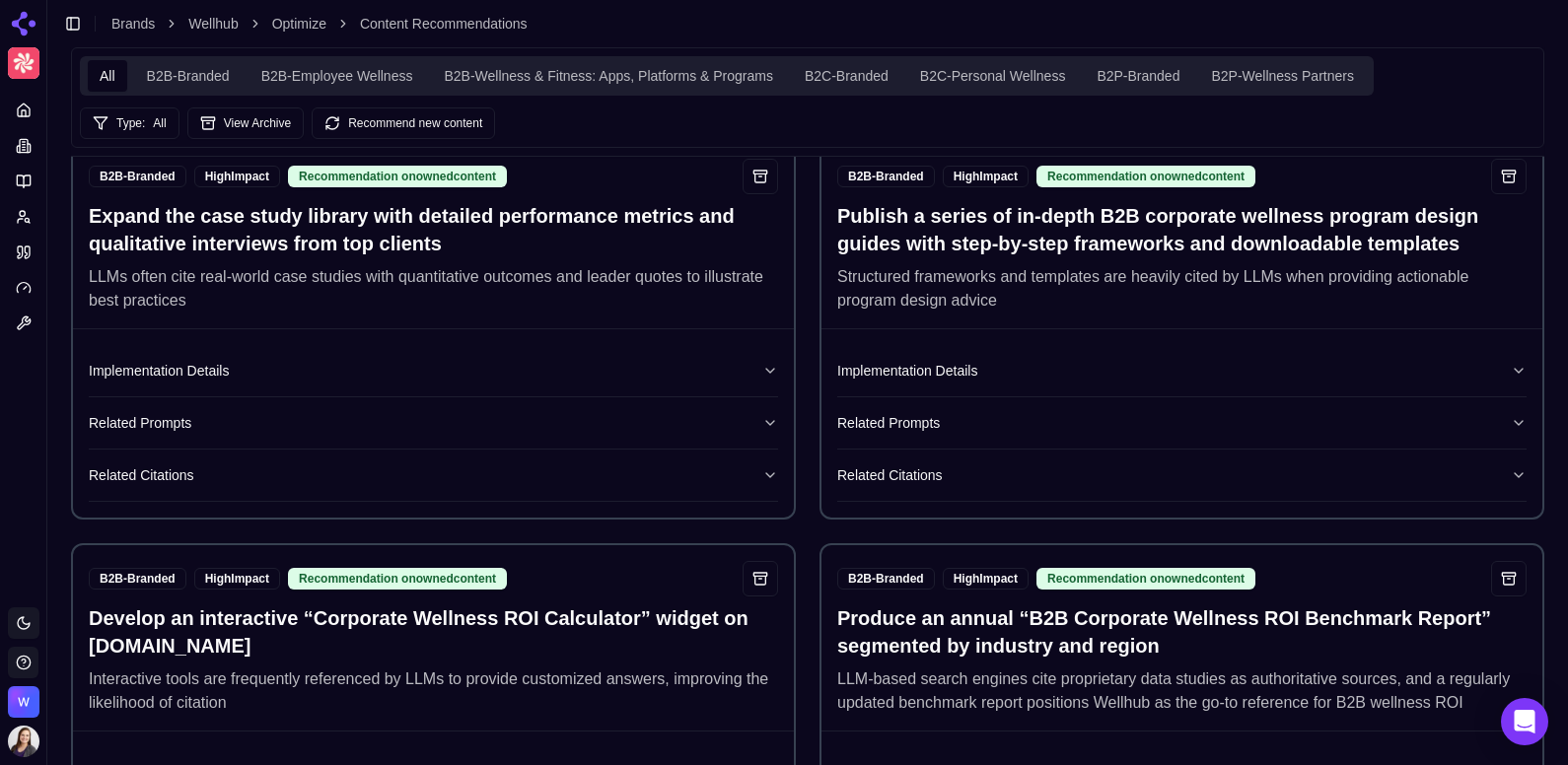 scroll, scrollTop: 2448, scrollLeft: 0, axis: vertical 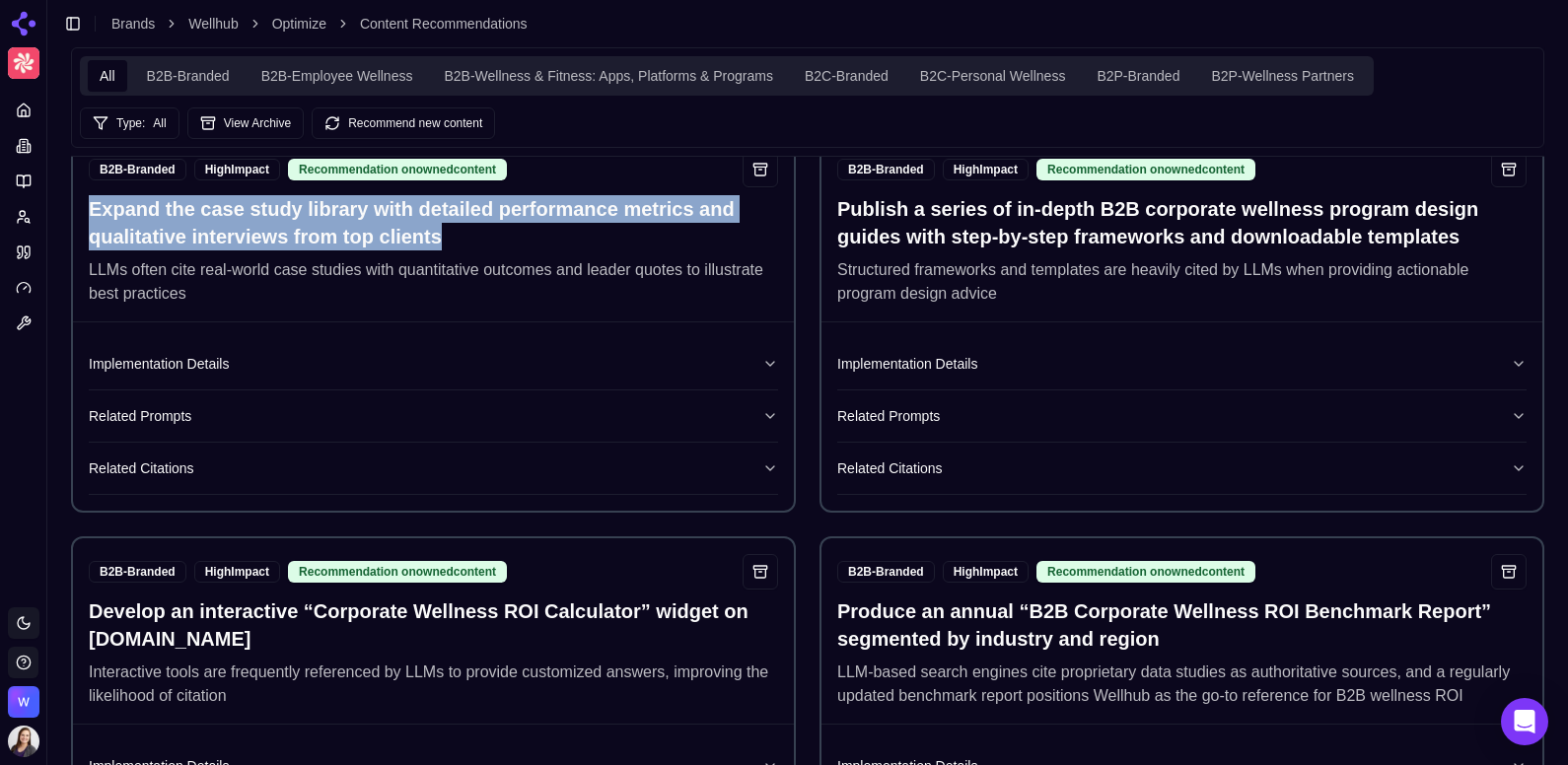 drag, startPoint x: 462, startPoint y: 234, endPoint x: 94, endPoint y: 189, distance: 370.74115 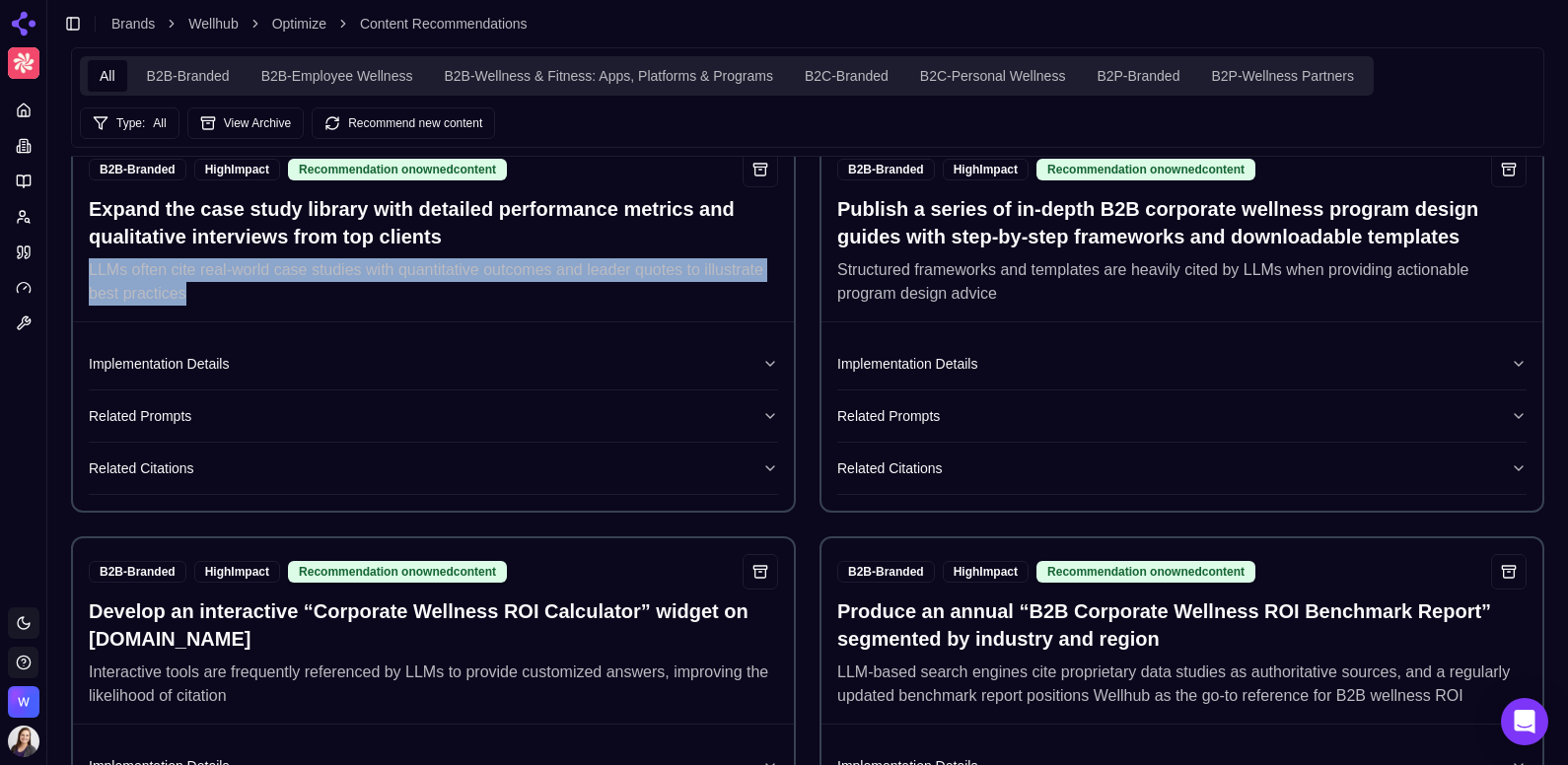 drag, startPoint x: 212, startPoint y: 282, endPoint x: 87, endPoint y: 263, distance: 126.43575 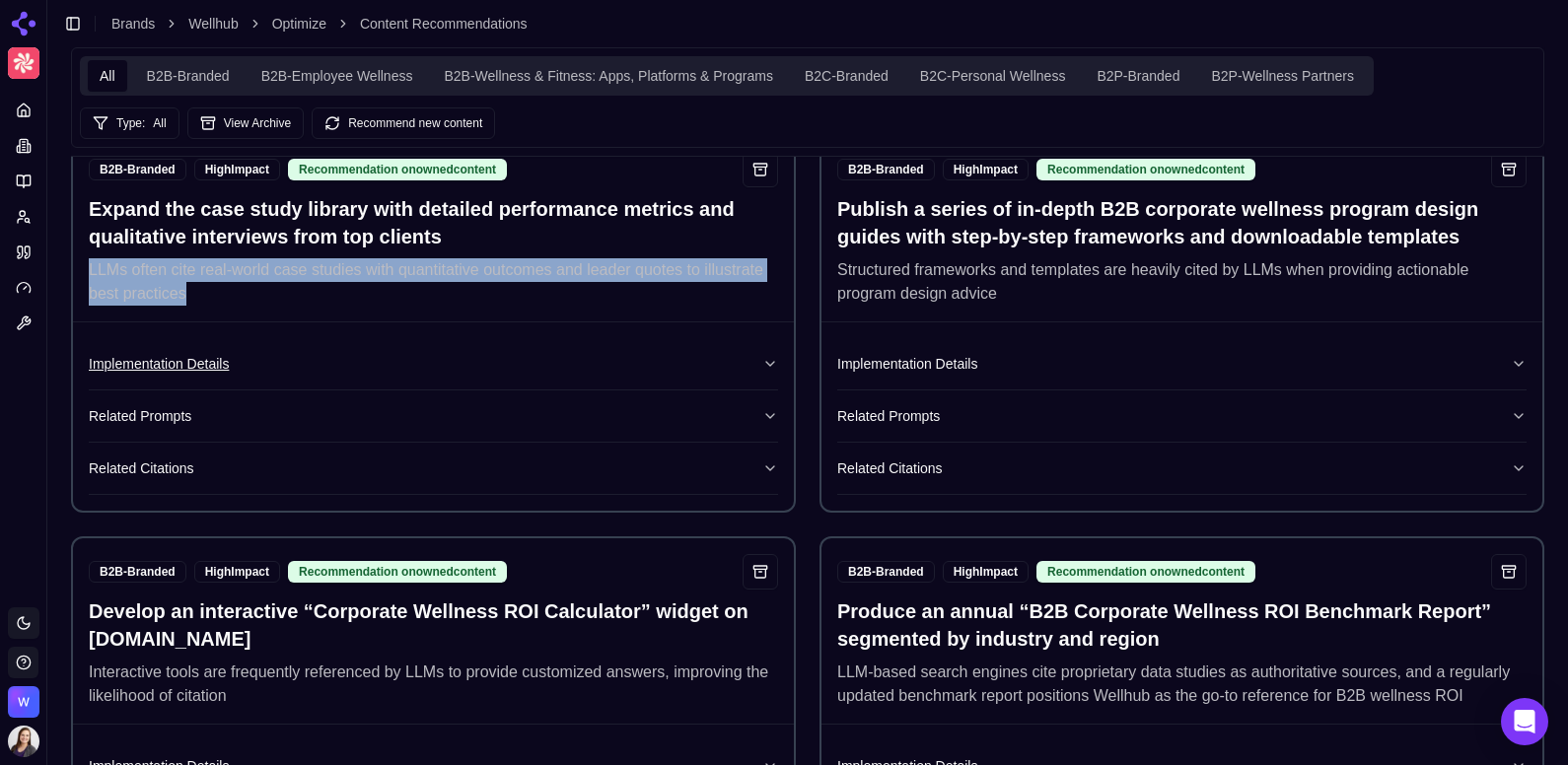 click on "Implementation Details" at bounding box center (433, 364) 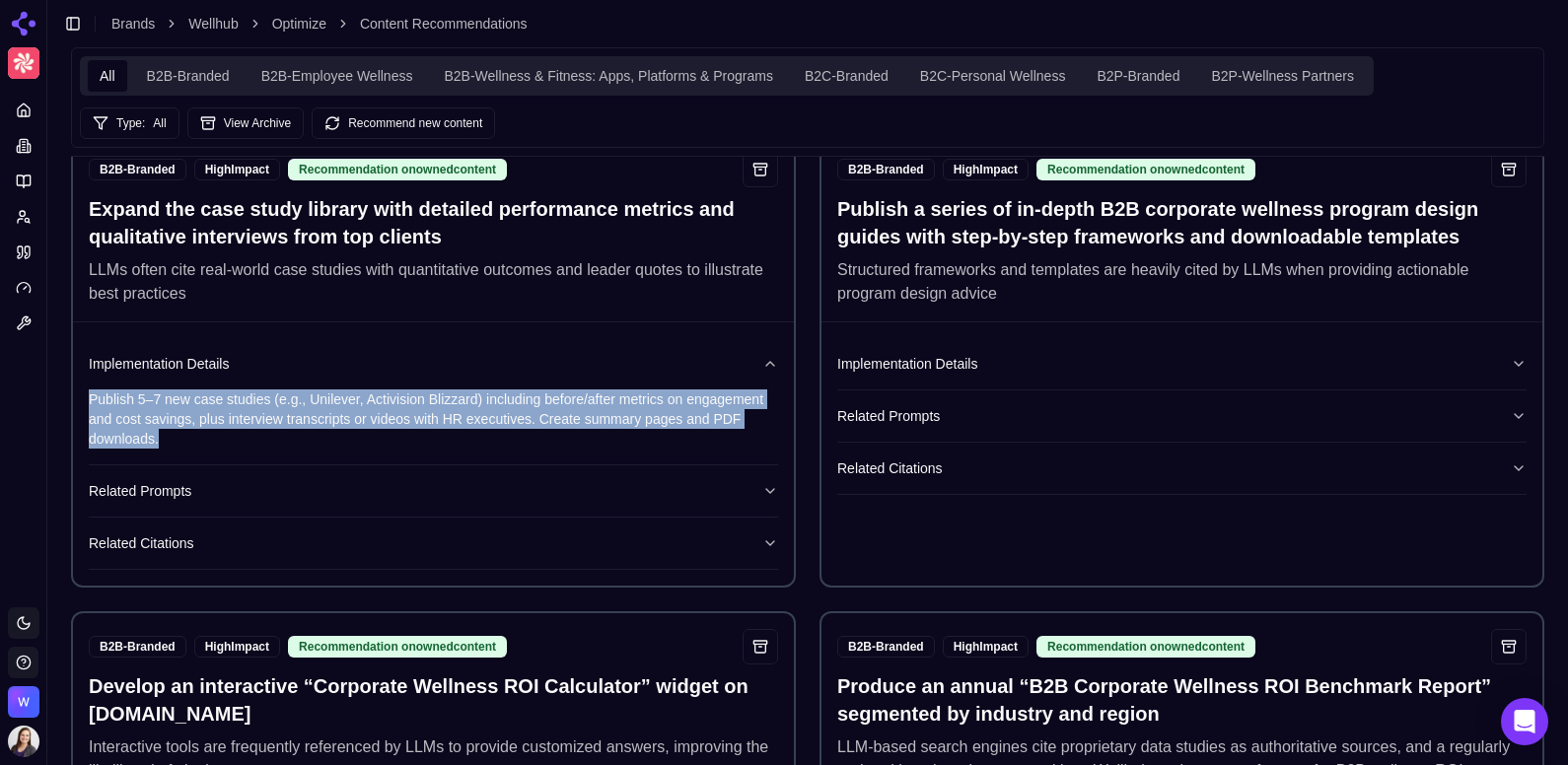 drag, startPoint x: 178, startPoint y: 418, endPoint x: 85, endPoint y: 386, distance: 98.3514 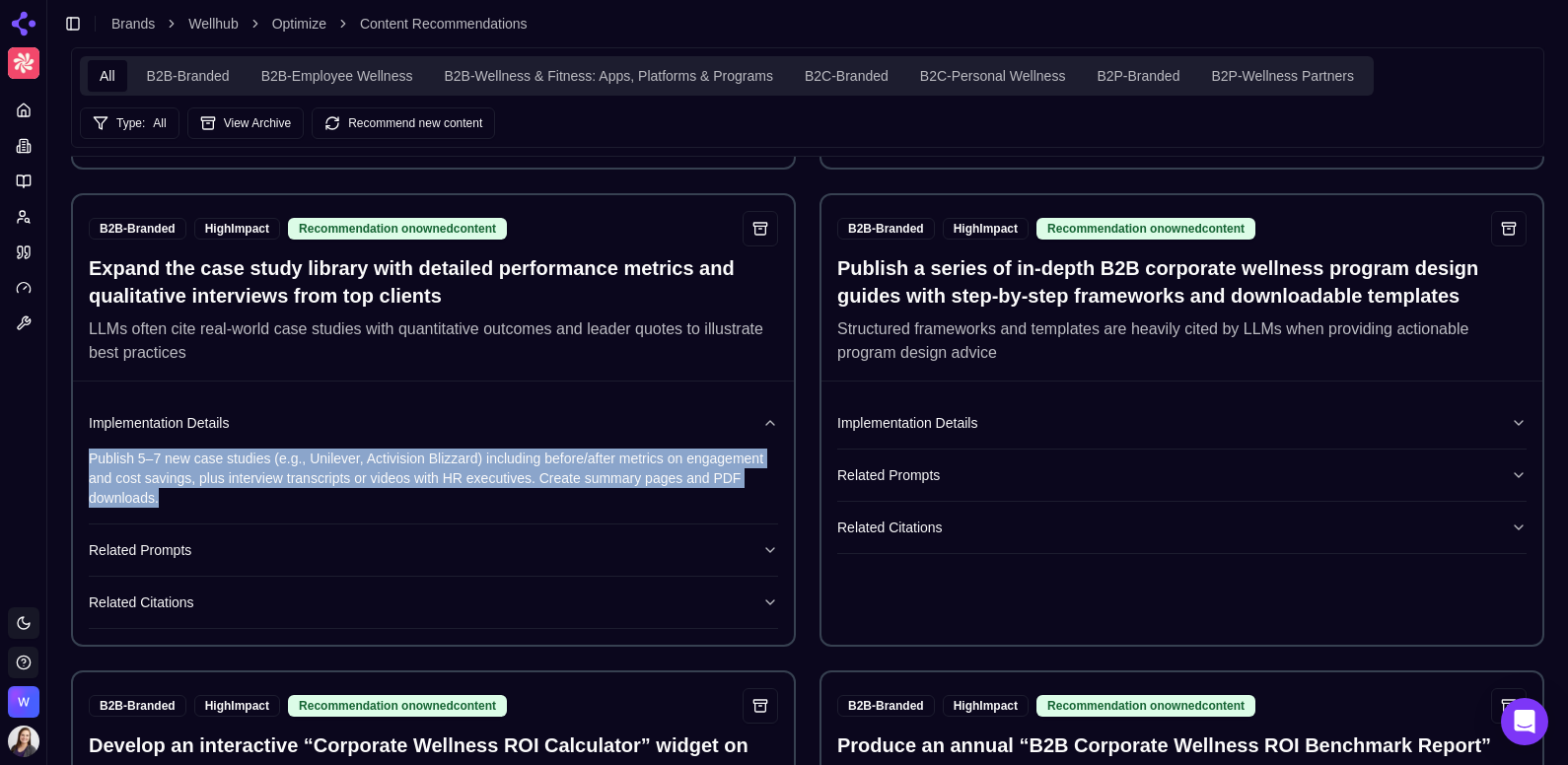 scroll, scrollTop: 2356, scrollLeft: 0, axis: vertical 